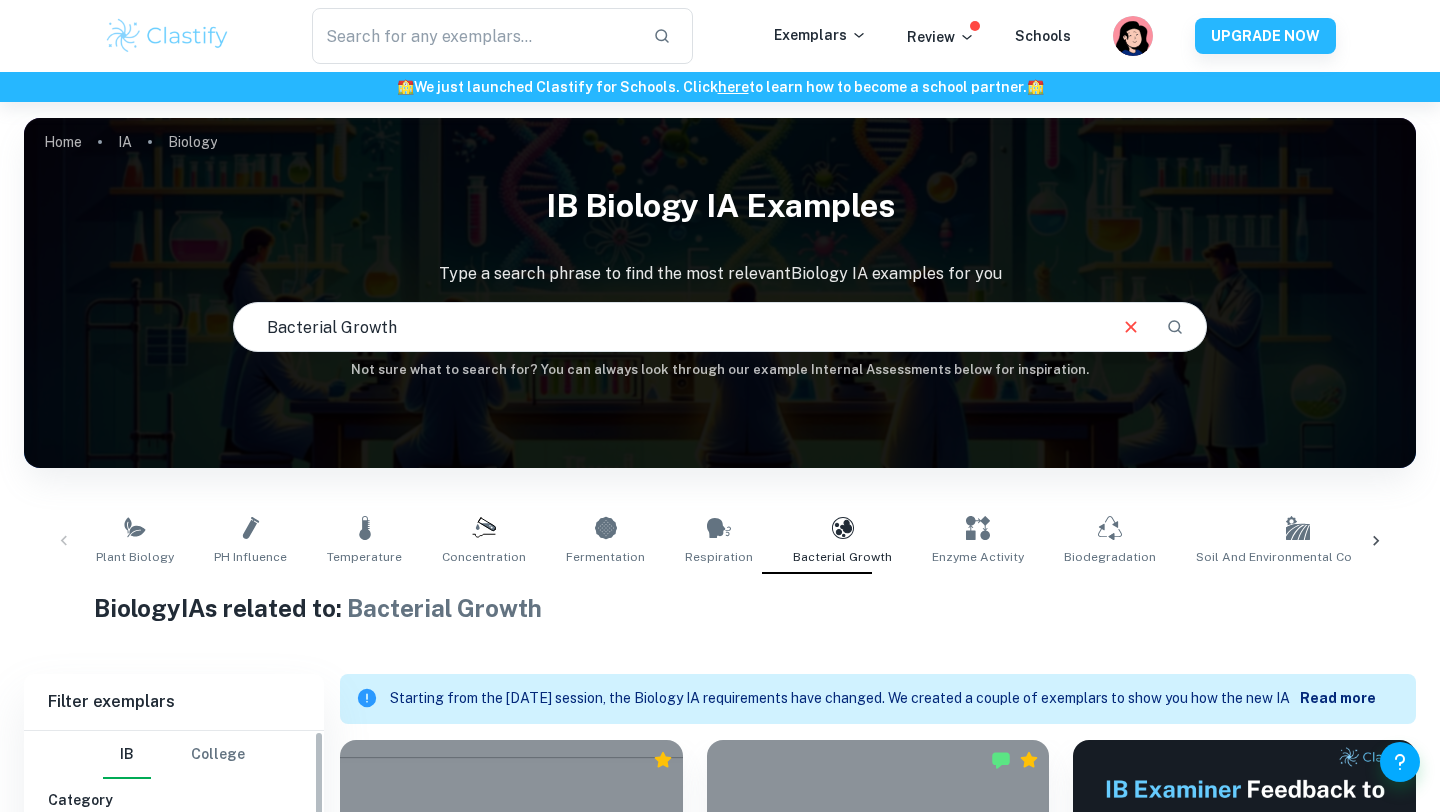 click at bounding box center [262, 848] 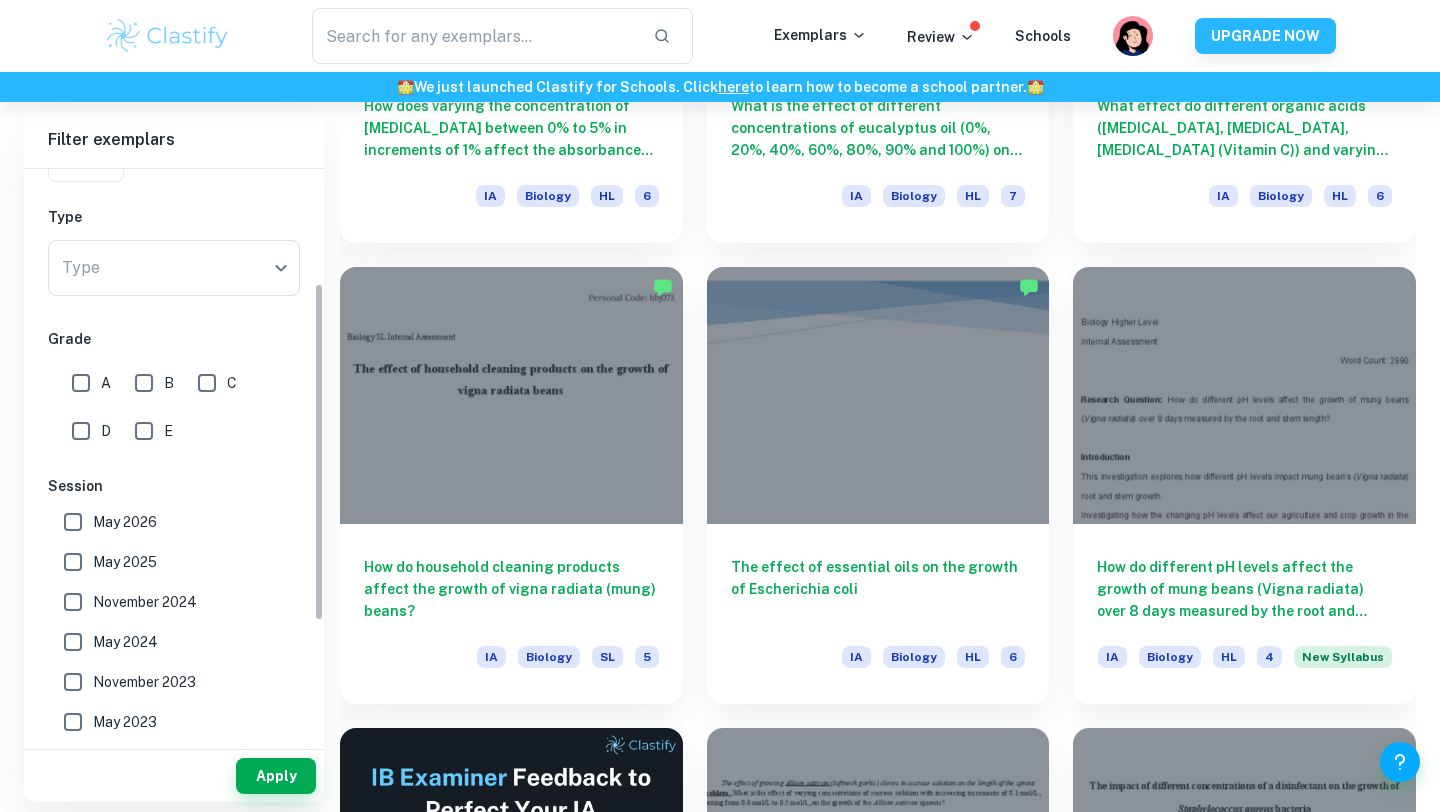 scroll, scrollTop: 260, scrollLeft: 0, axis: vertical 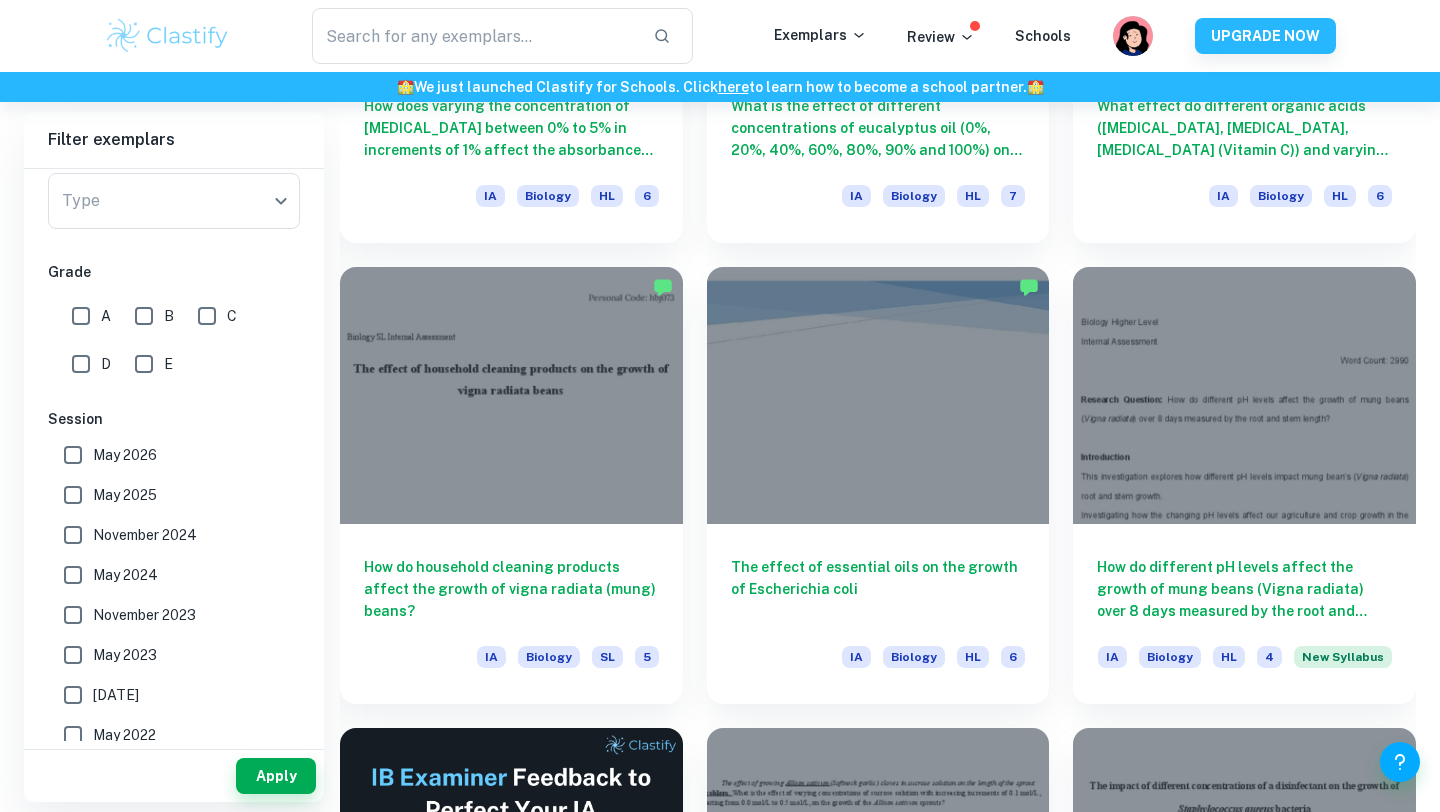click on "A" at bounding box center (81, 316) 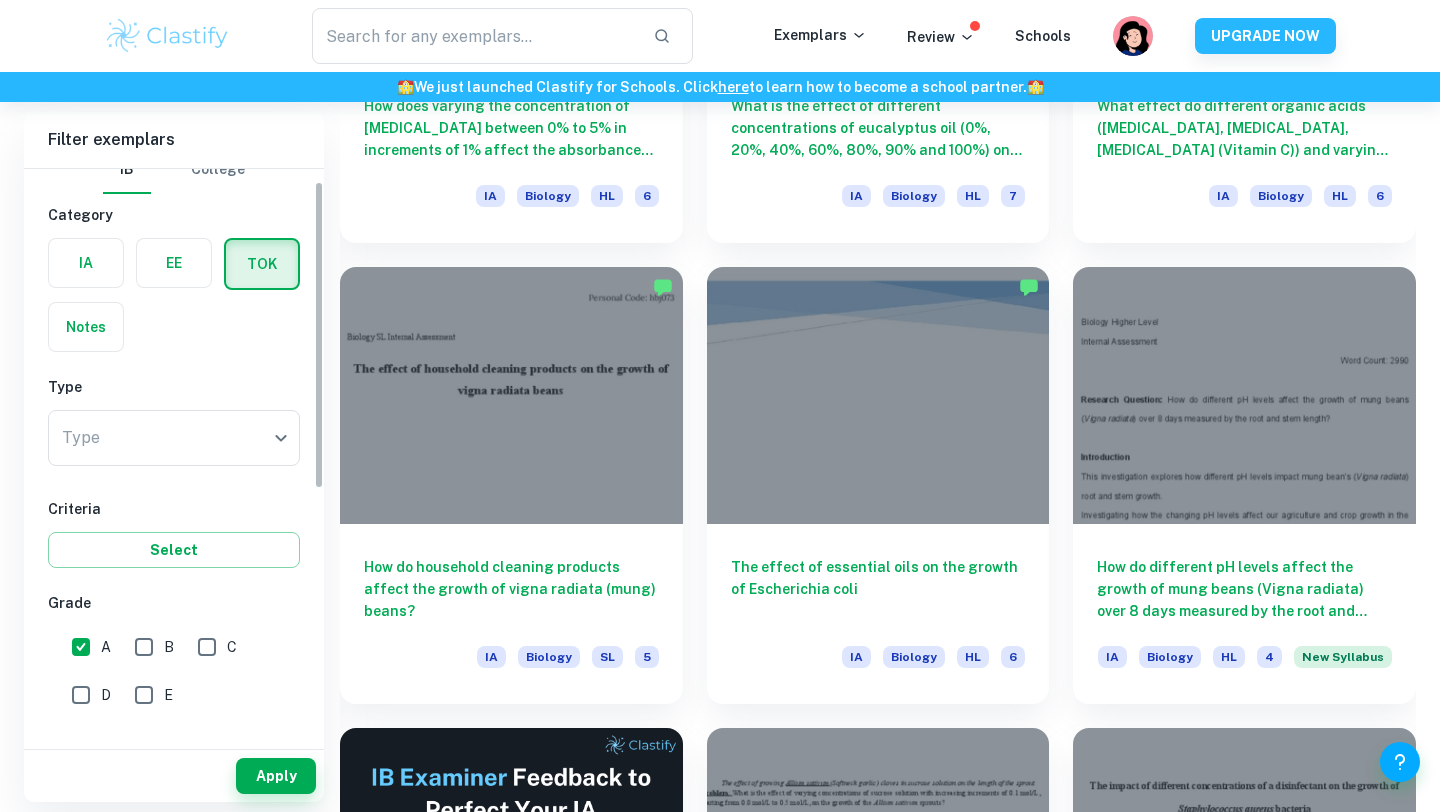 scroll, scrollTop: 0, scrollLeft: 0, axis: both 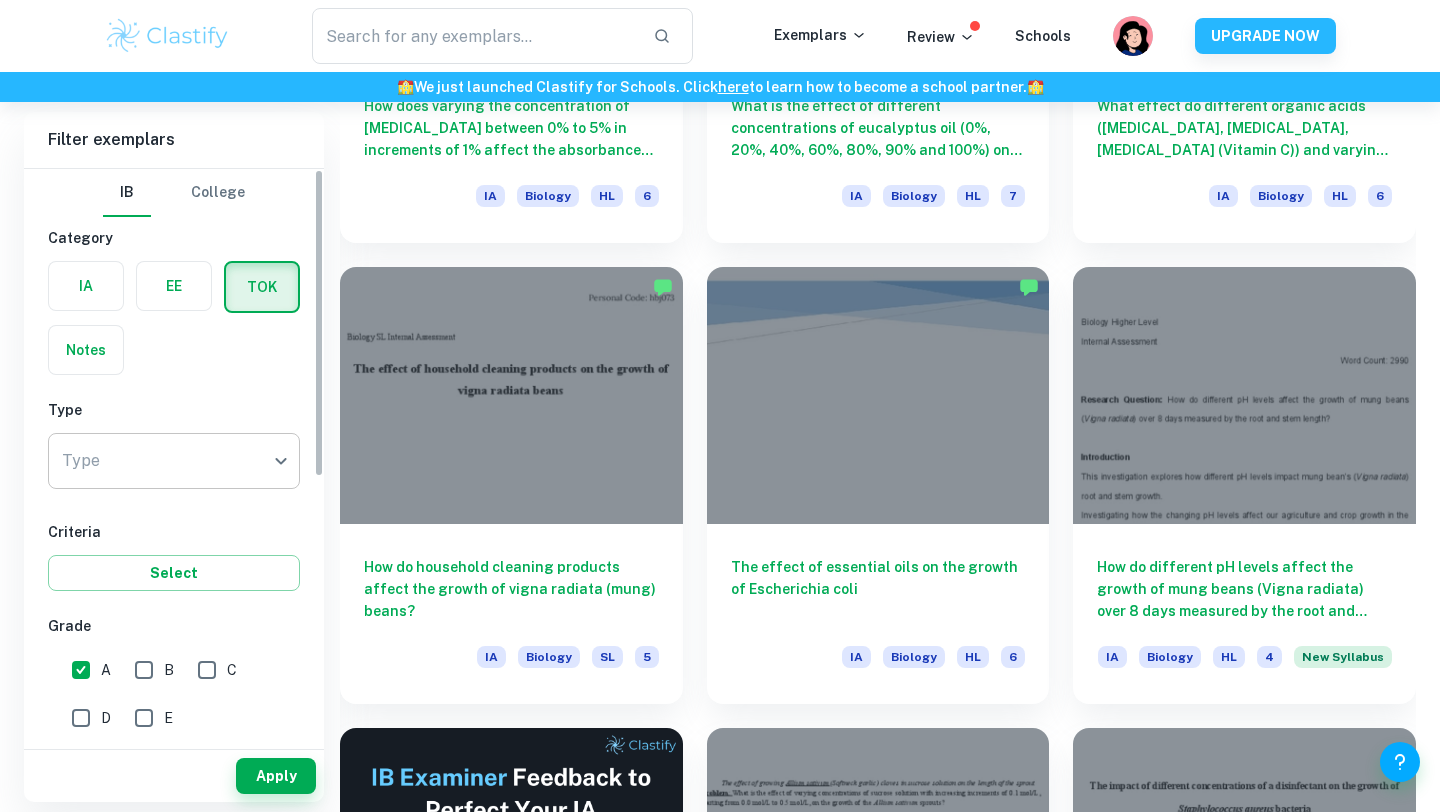 click on "We value your privacy We use cookies to enhance your browsing experience, serve personalised ads or content, and analyse our traffic. By clicking "Accept All", you consent to our use of cookies.   Cookie Policy Customise   Reject All   Accept All   Customise Consent Preferences   We use cookies to help you navigate efficiently and perform certain functions. You will find detailed information about all cookies under each consent category below. The cookies that are categorised as "Necessary" are stored on your browser as they are essential for enabling the basic functionalities of the site. ...  Show more For more information on how Google's third-party cookies operate and handle your data, see:   Google Privacy Policy Necessary Always Active Necessary cookies are required to enable the basic features of this site, such as providing secure log-in or adjusting your consent preferences. These cookies do not store any personally identifiable data. Functional Analytics Performance Advertisement Uncategorised" at bounding box center [720, -2270] 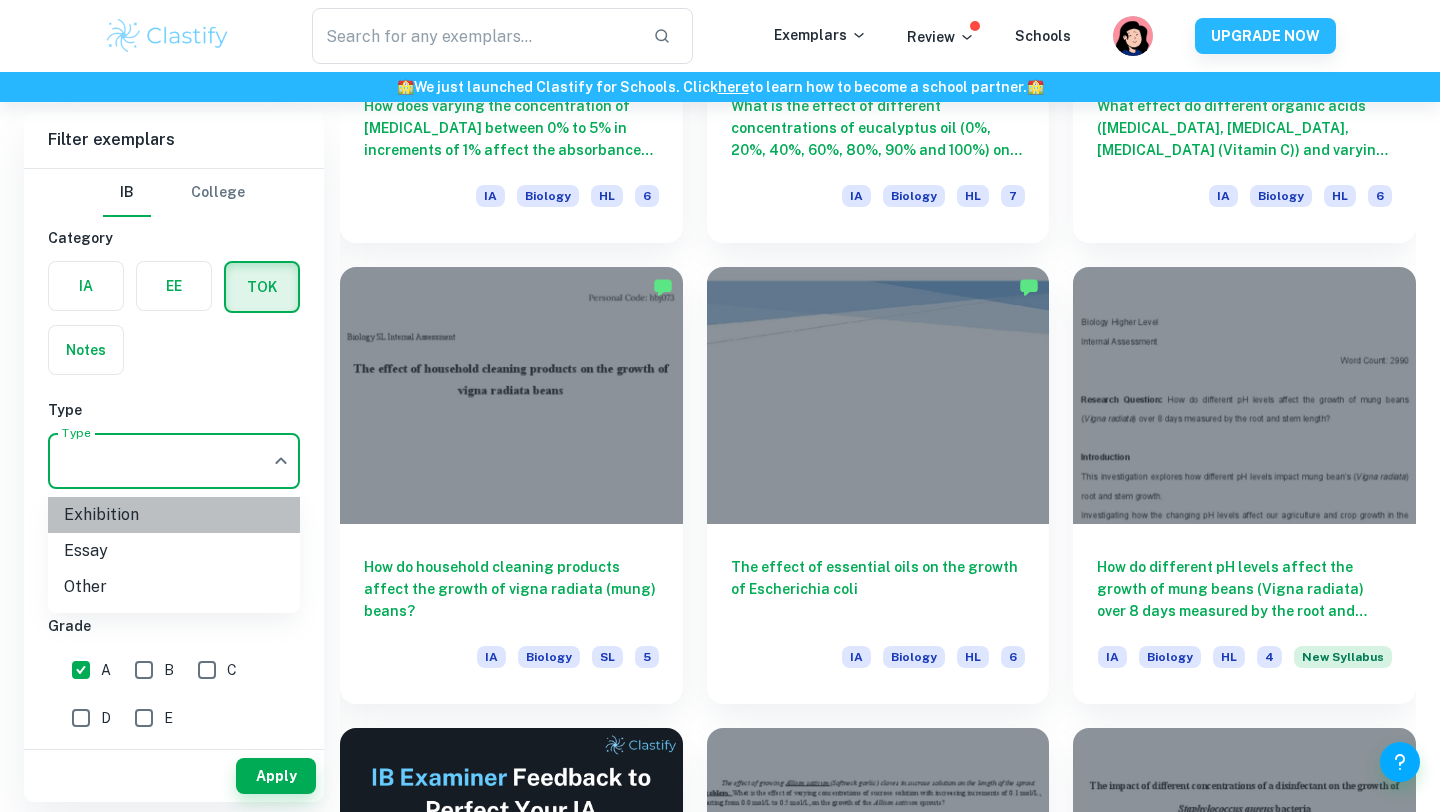 click on "Exhibition" at bounding box center (174, 515) 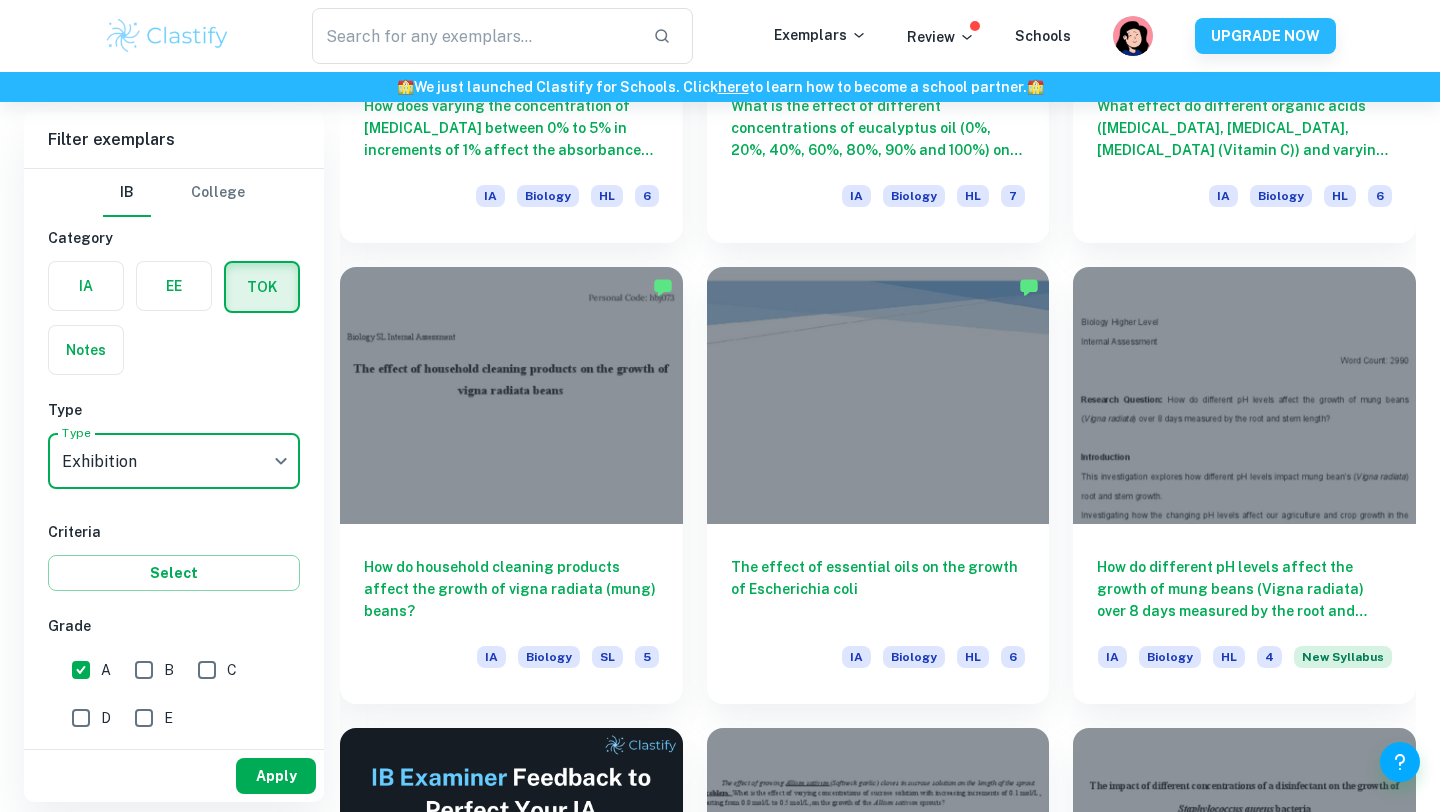 click on "Apply" at bounding box center (276, 776) 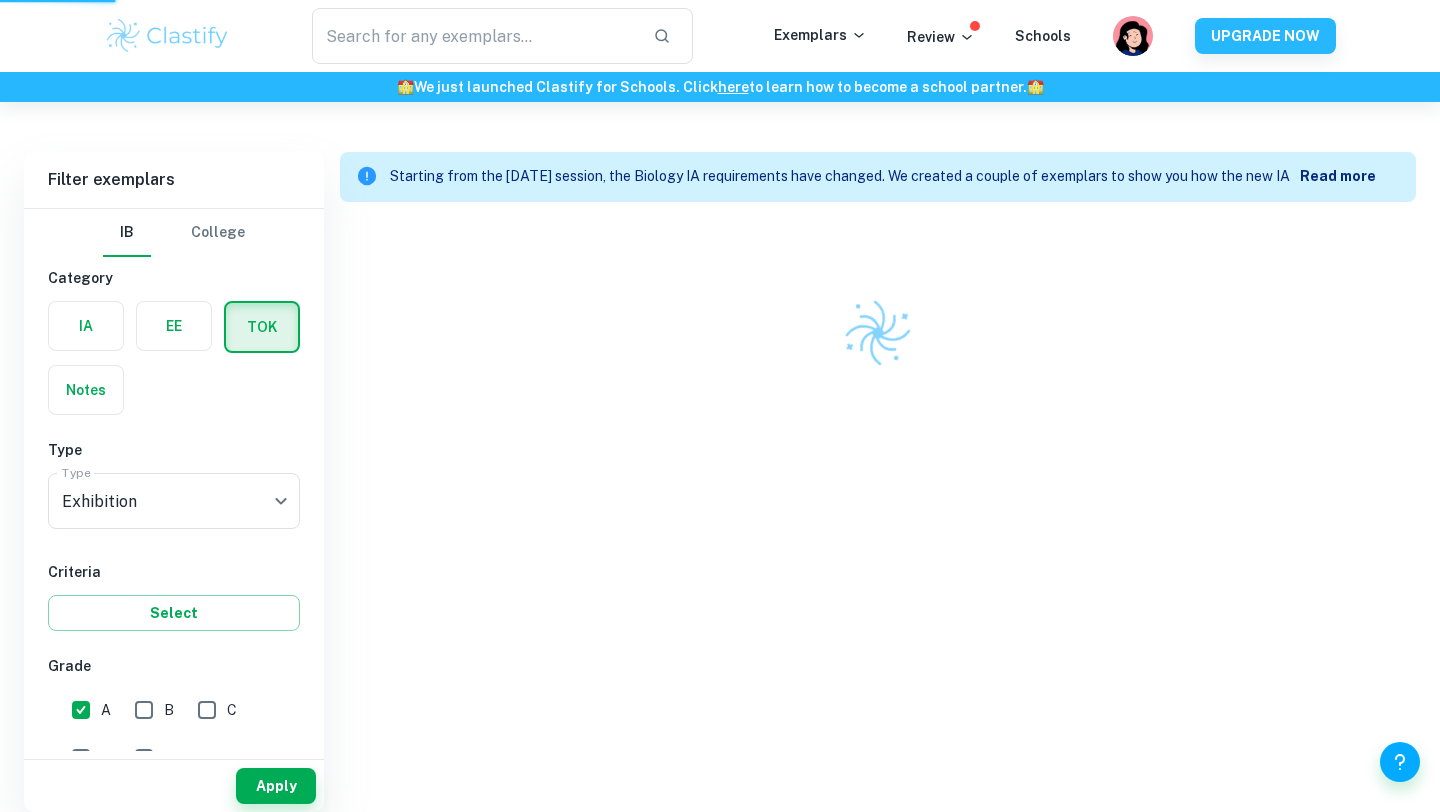 scroll, scrollTop: 482, scrollLeft: 0, axis: vertical 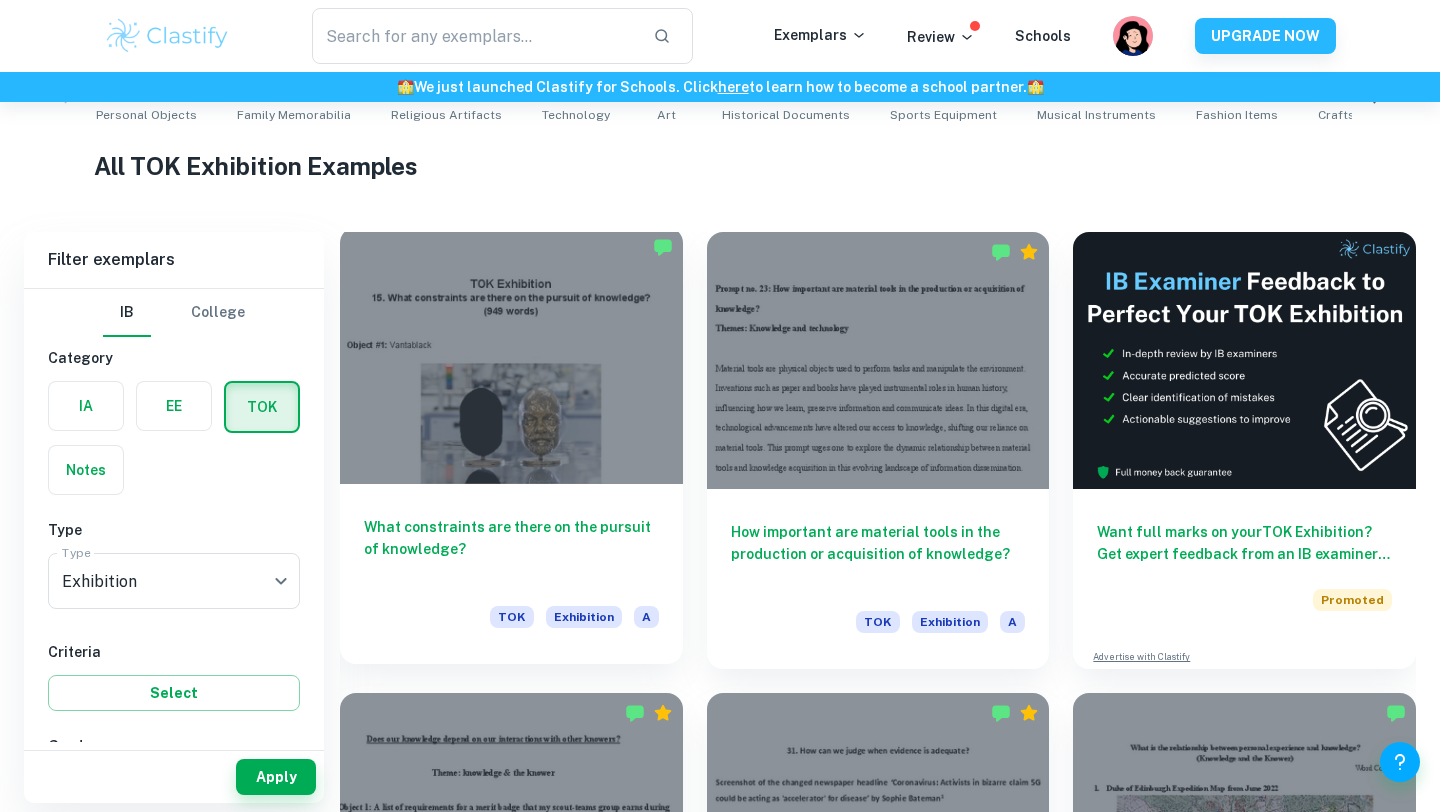 click on "What constraints are there on the pursuit of knowledge? TOK Exhibition A" at bounding box center [511, 574] 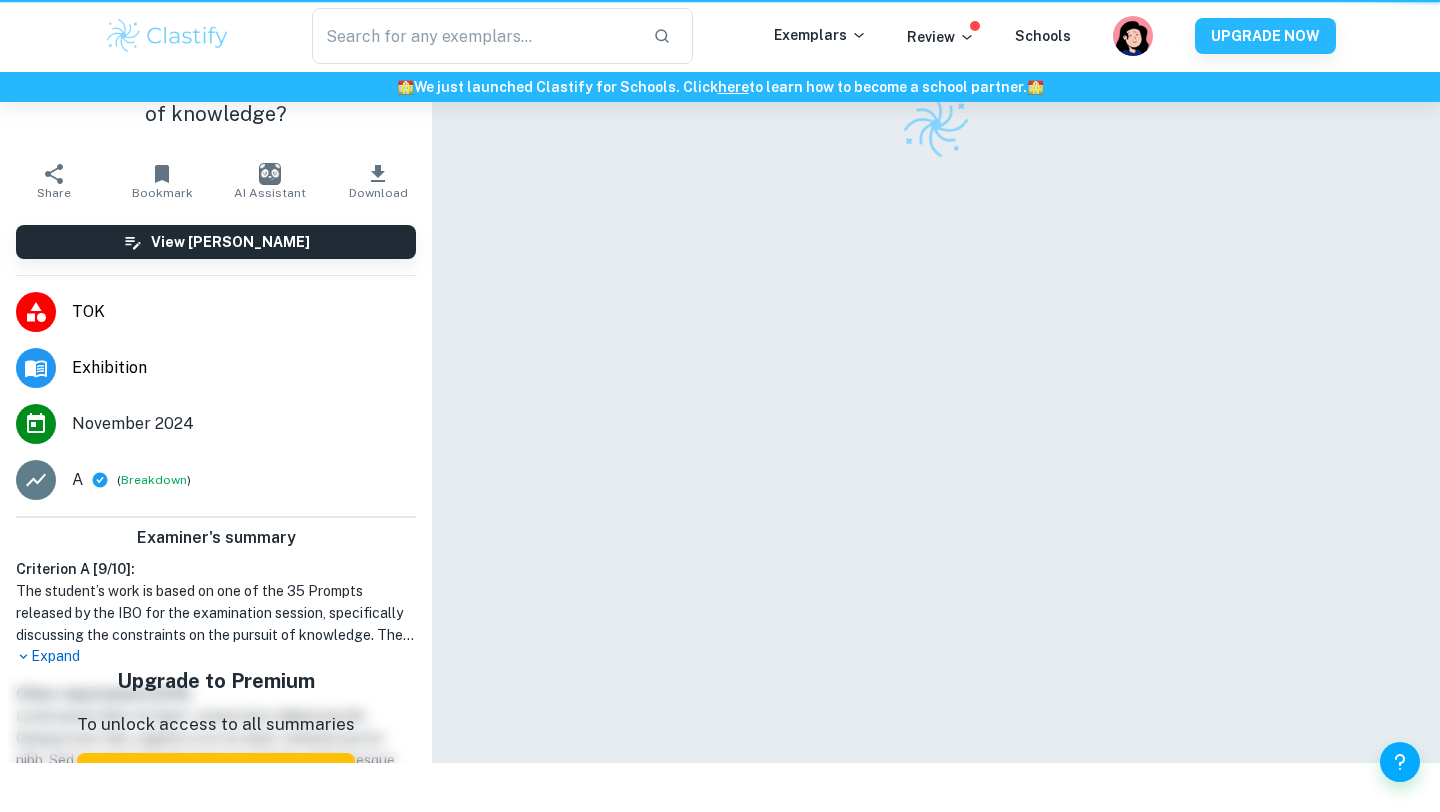 scroll, scrollTop: 0, scrollLeft: 0, axis: both 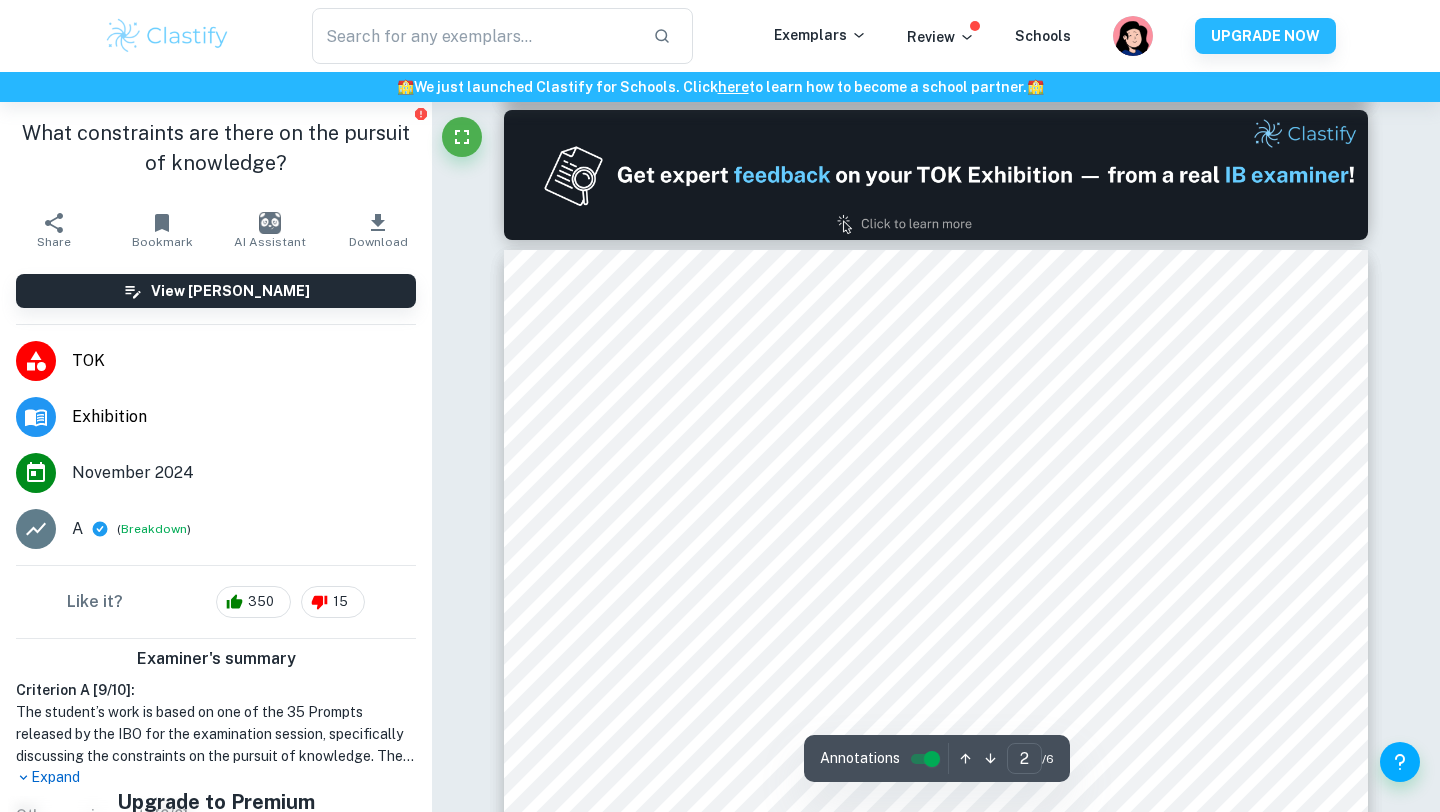 type on "1" 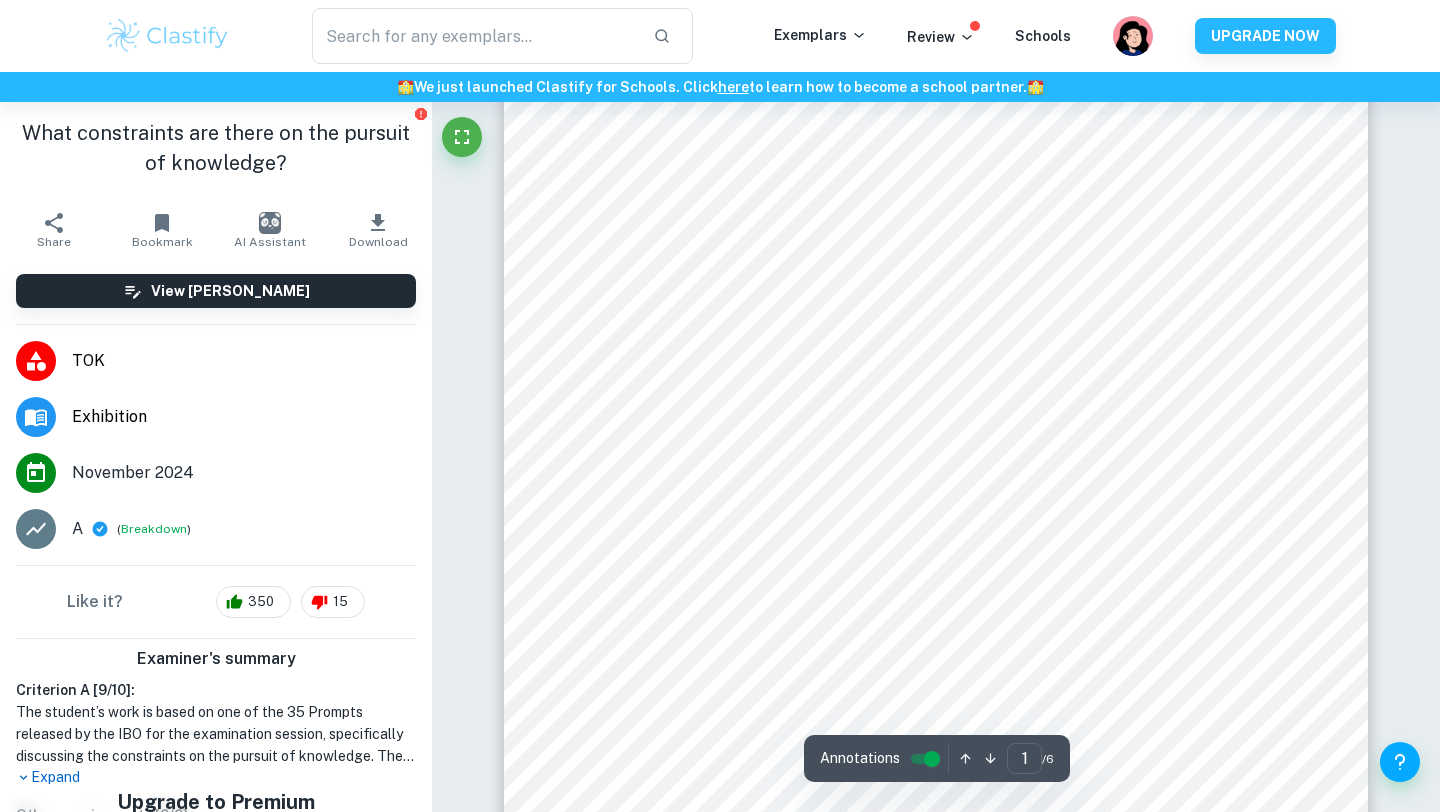 scroll, scrollTop: 0, scrollLeft: 0, axis: both 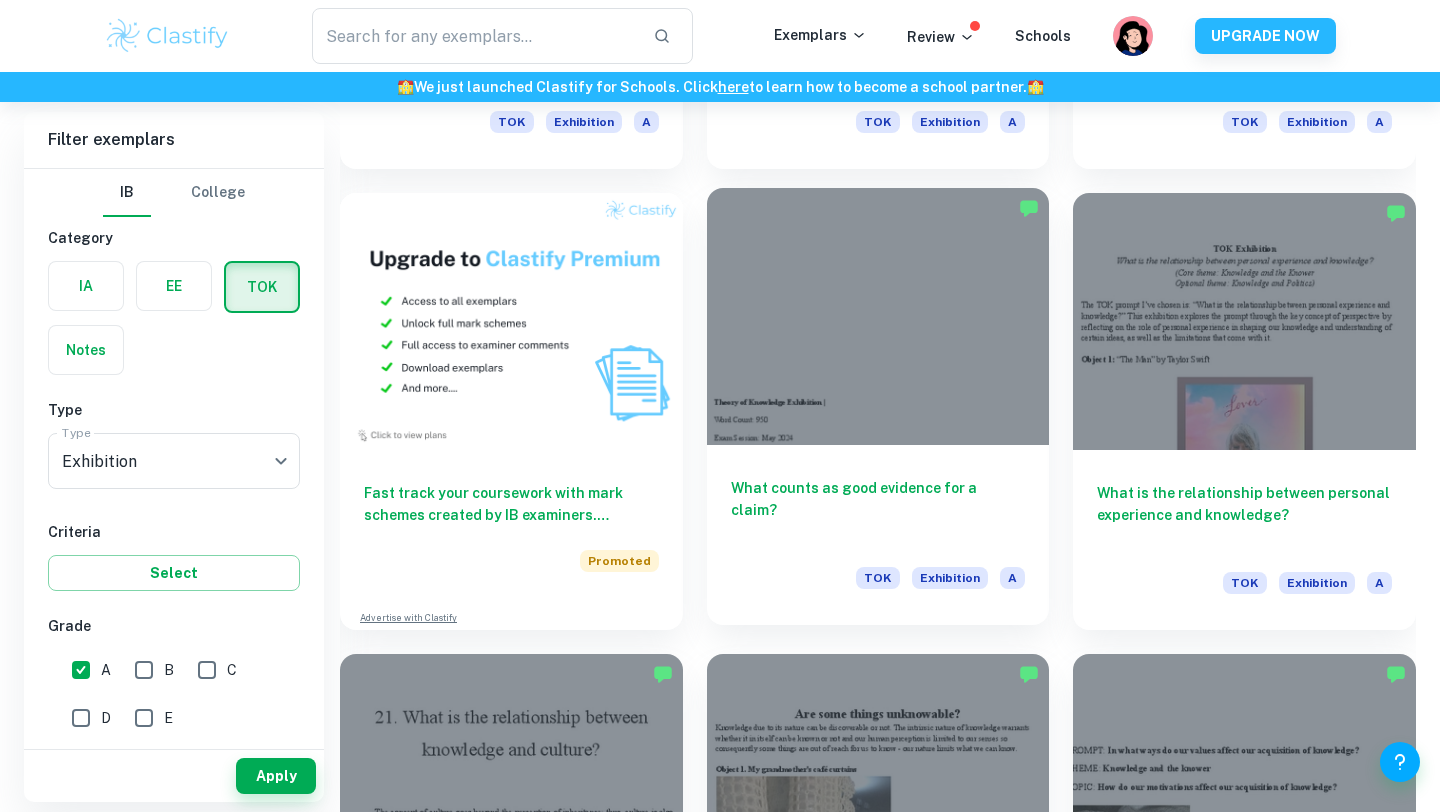 click at bounding box center (878, 316) 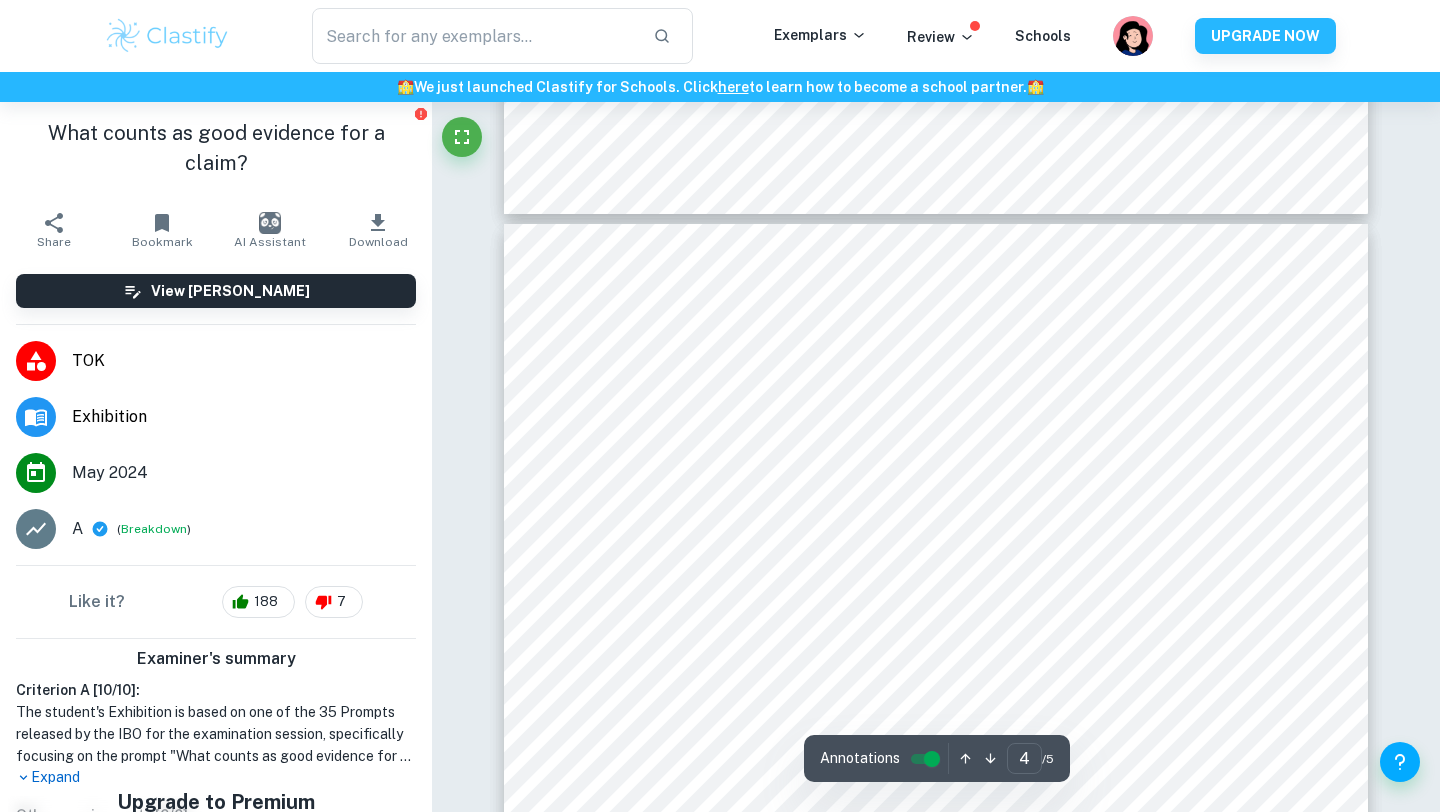 scroll, scrollTop: 3737, scrollLeft: 0, axis: vertical 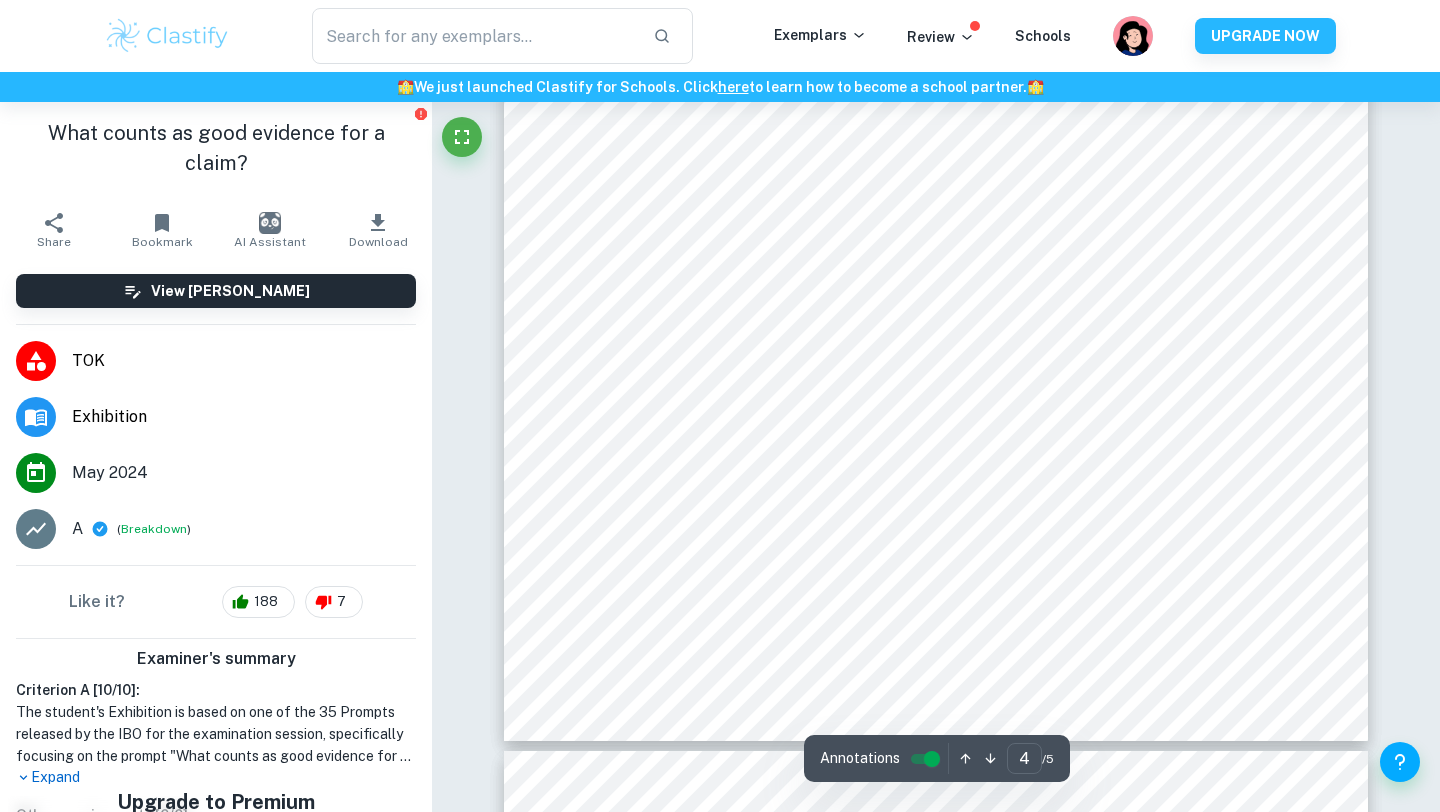 type on "5" 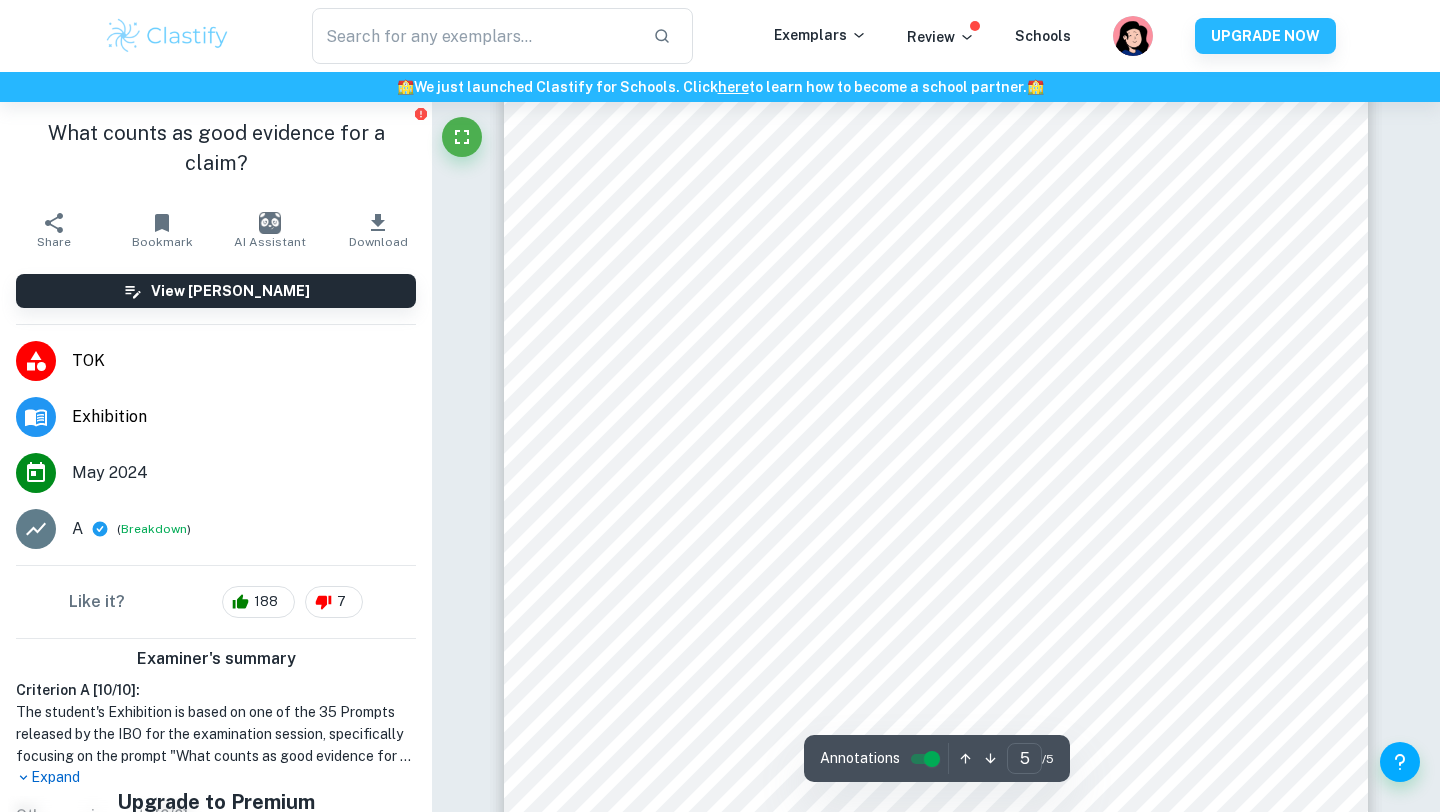 scroll, scrollTop: 5035, scrollLeft: 0, axis: vertical 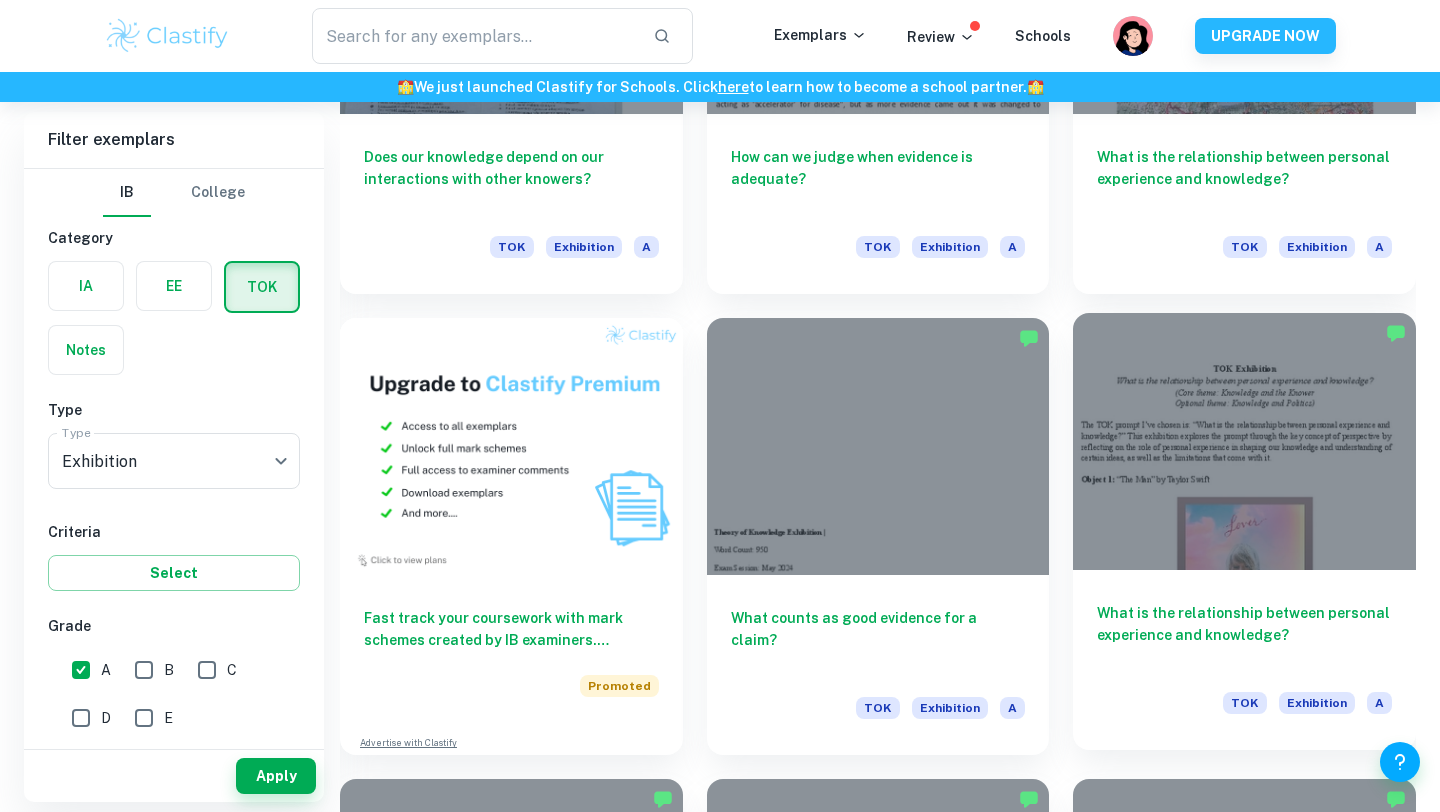 click at bounding box center [1244, 441] 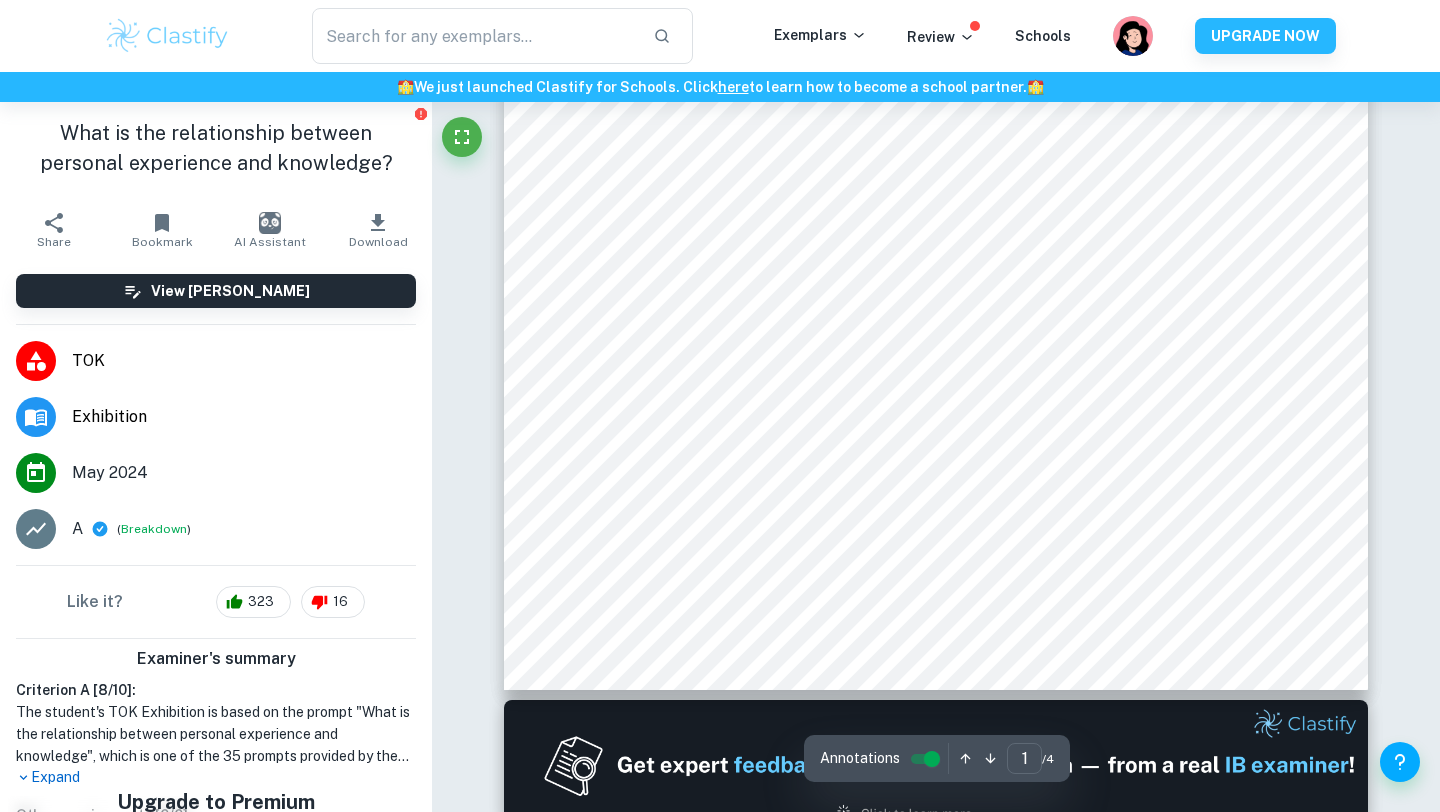 scroll, scrollTop: 572, scrollLeft: 0, axis: vertical 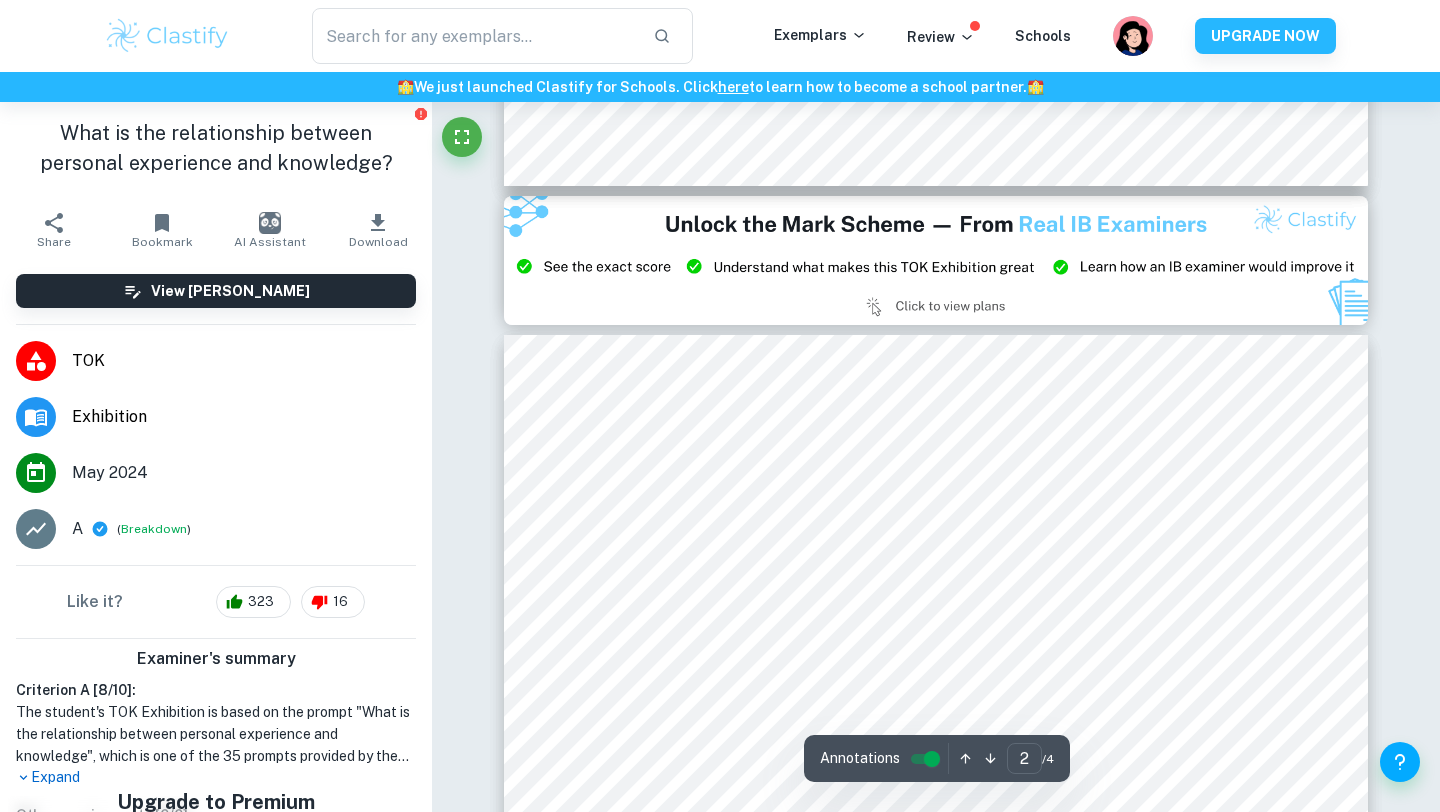 type on "3" 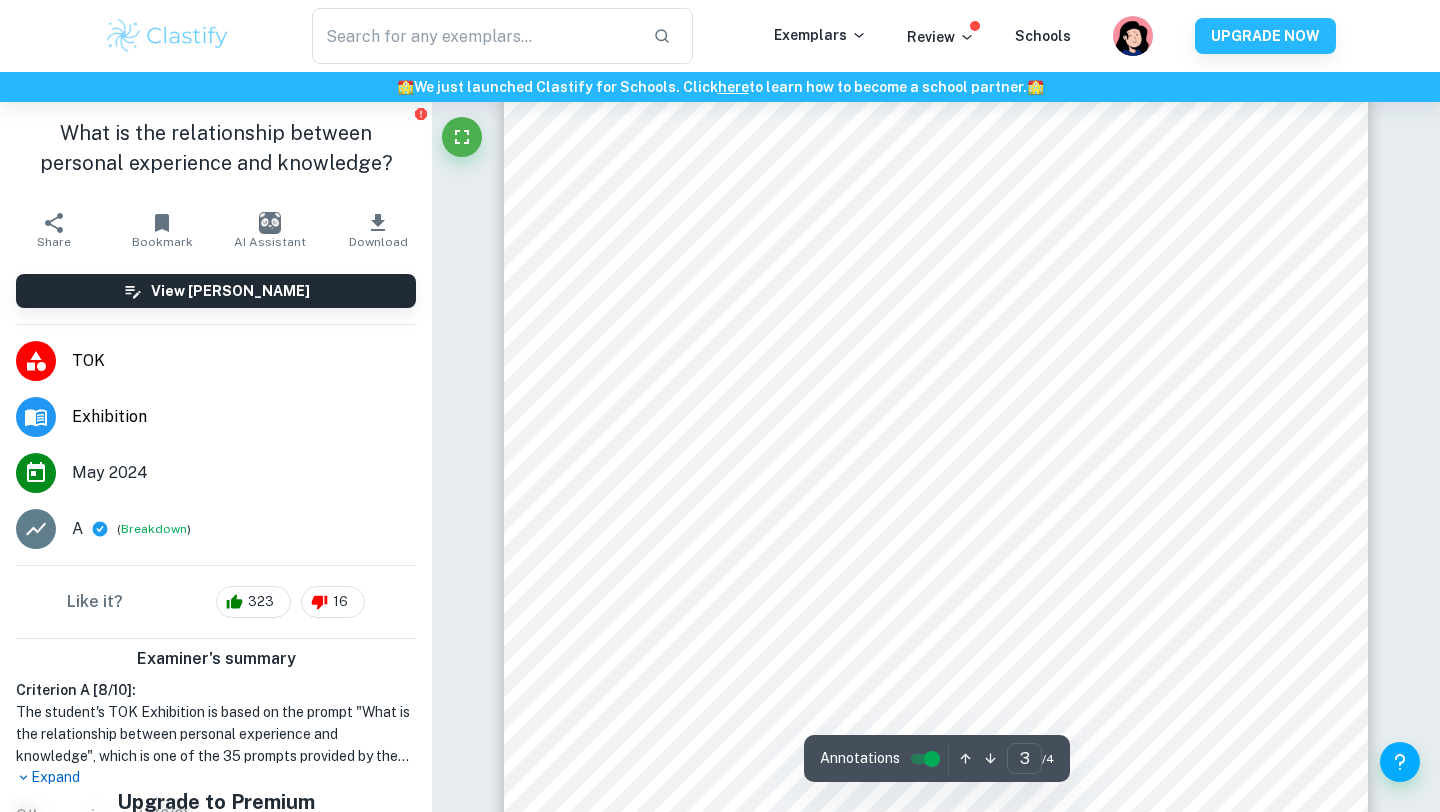 scroll, scrollTop: 2666, scrollLeft: 0, axis: vertical 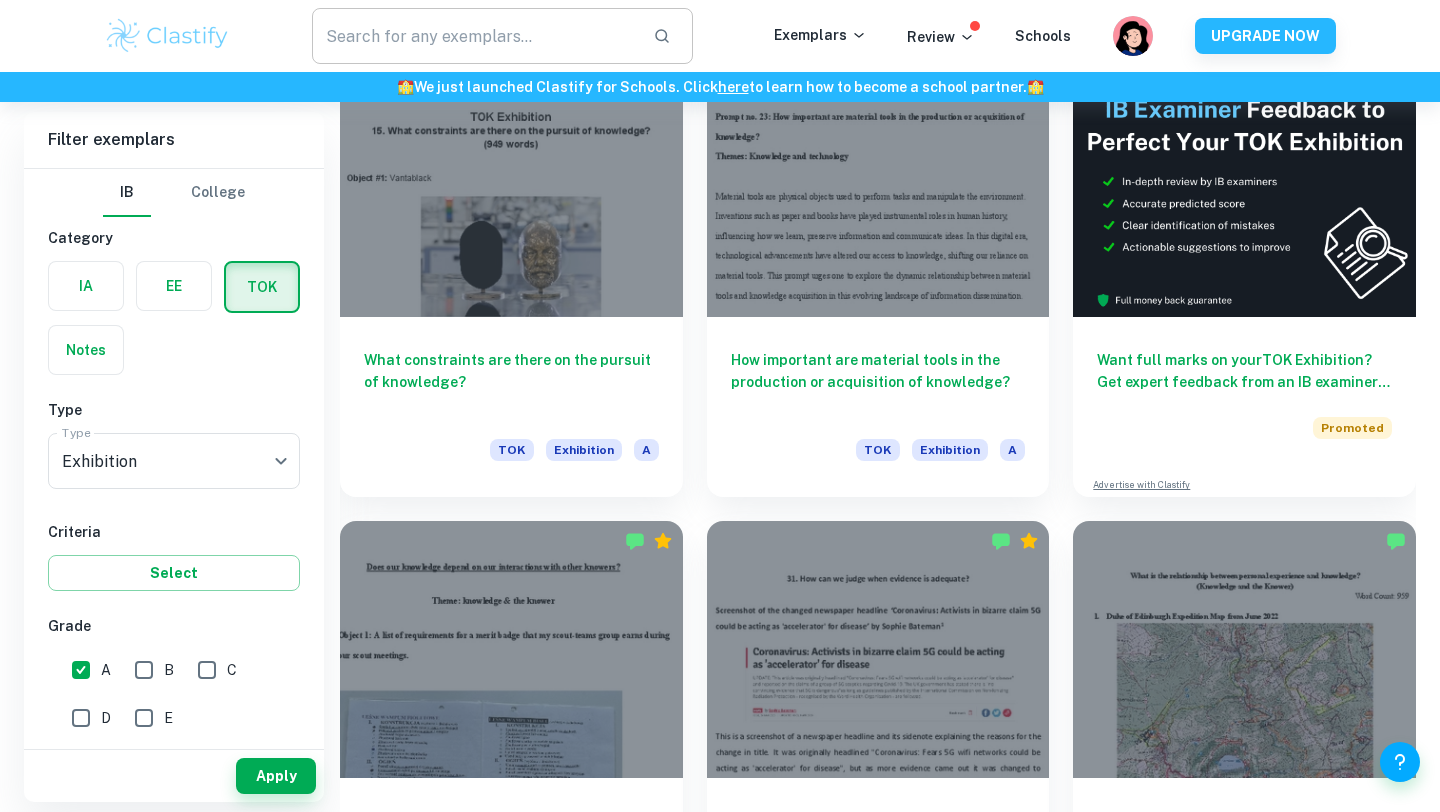 click at bounding box center (474, 36) 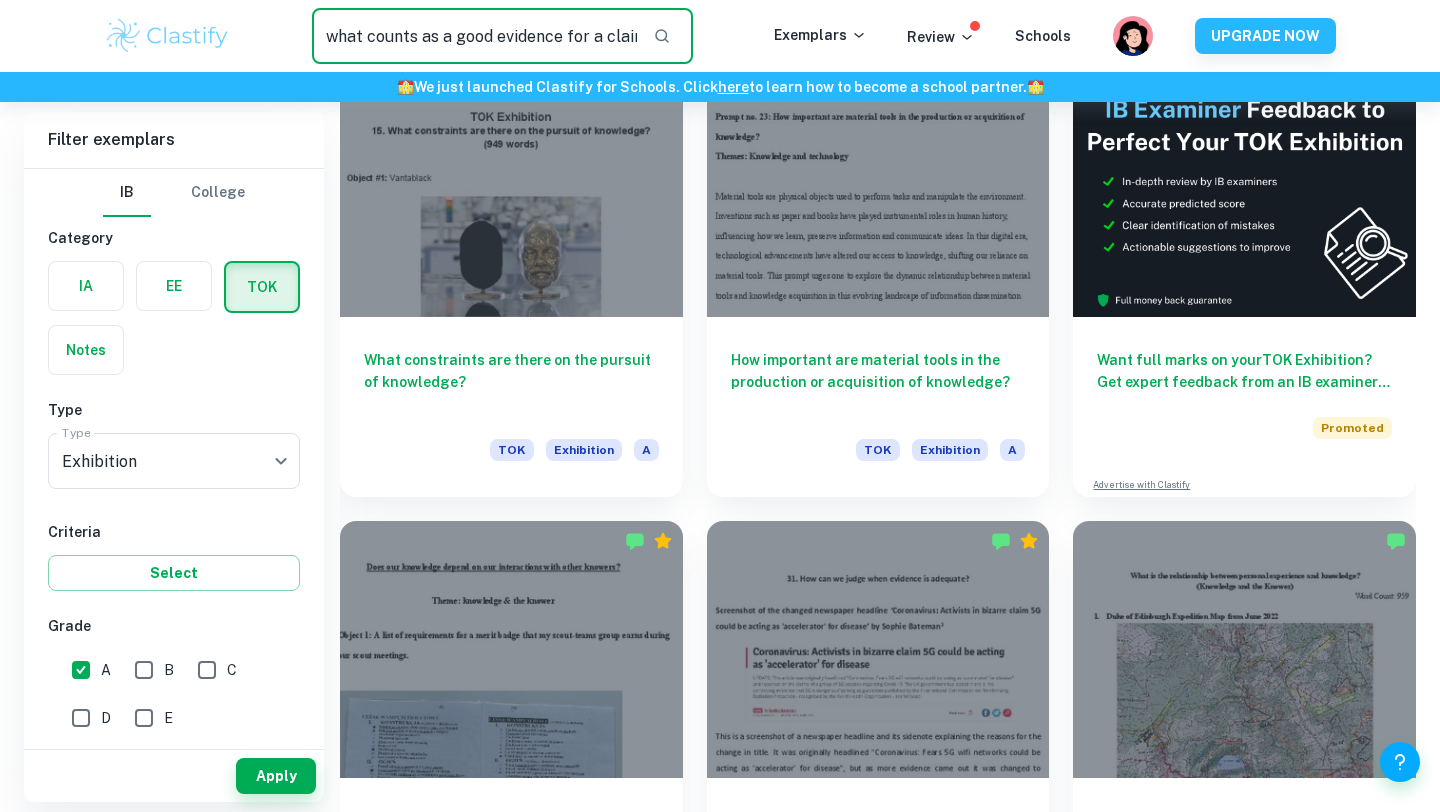 type on "what counts as a good evidence for a claim" 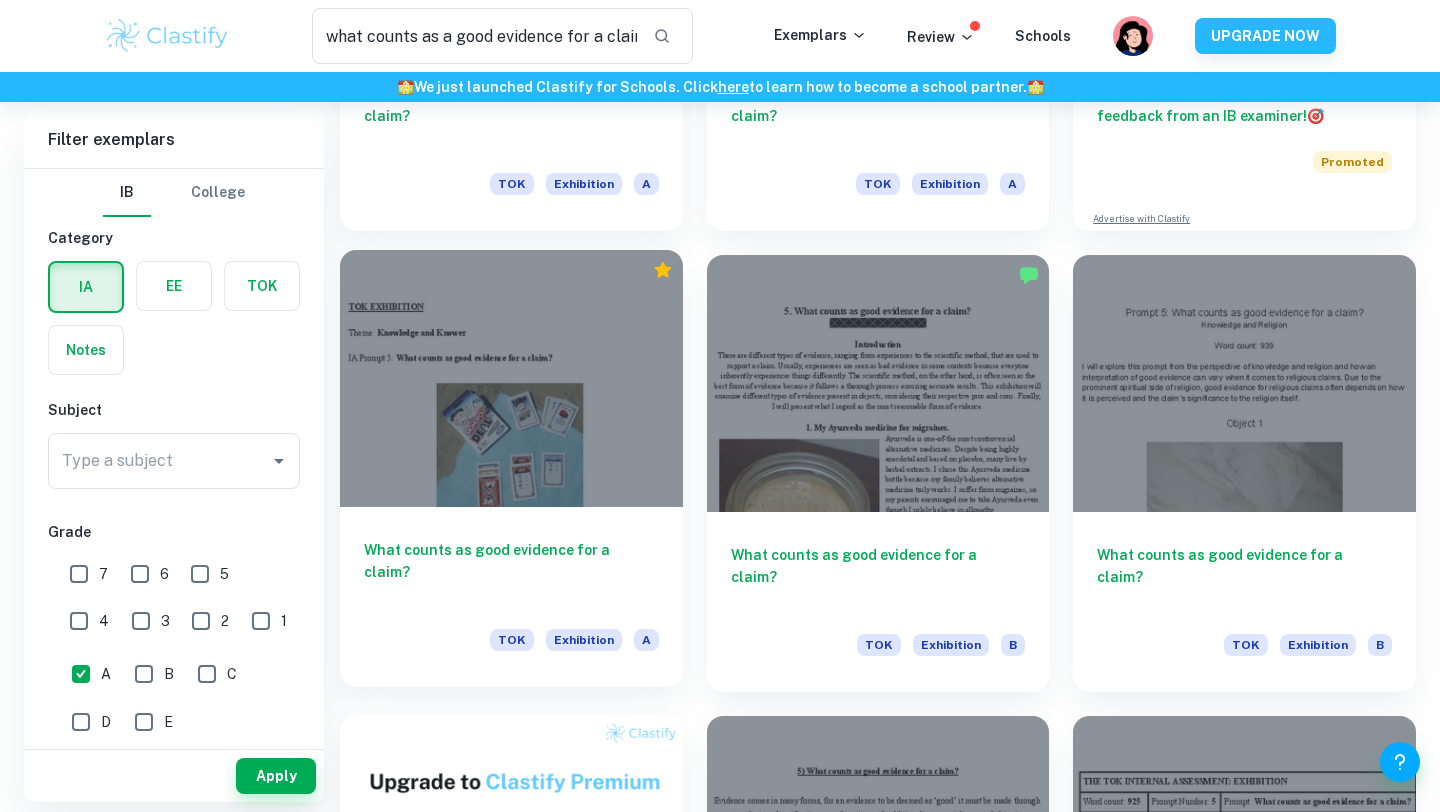 scroll, scrollTop: 439, scrollLeft: 0, axis: vertical 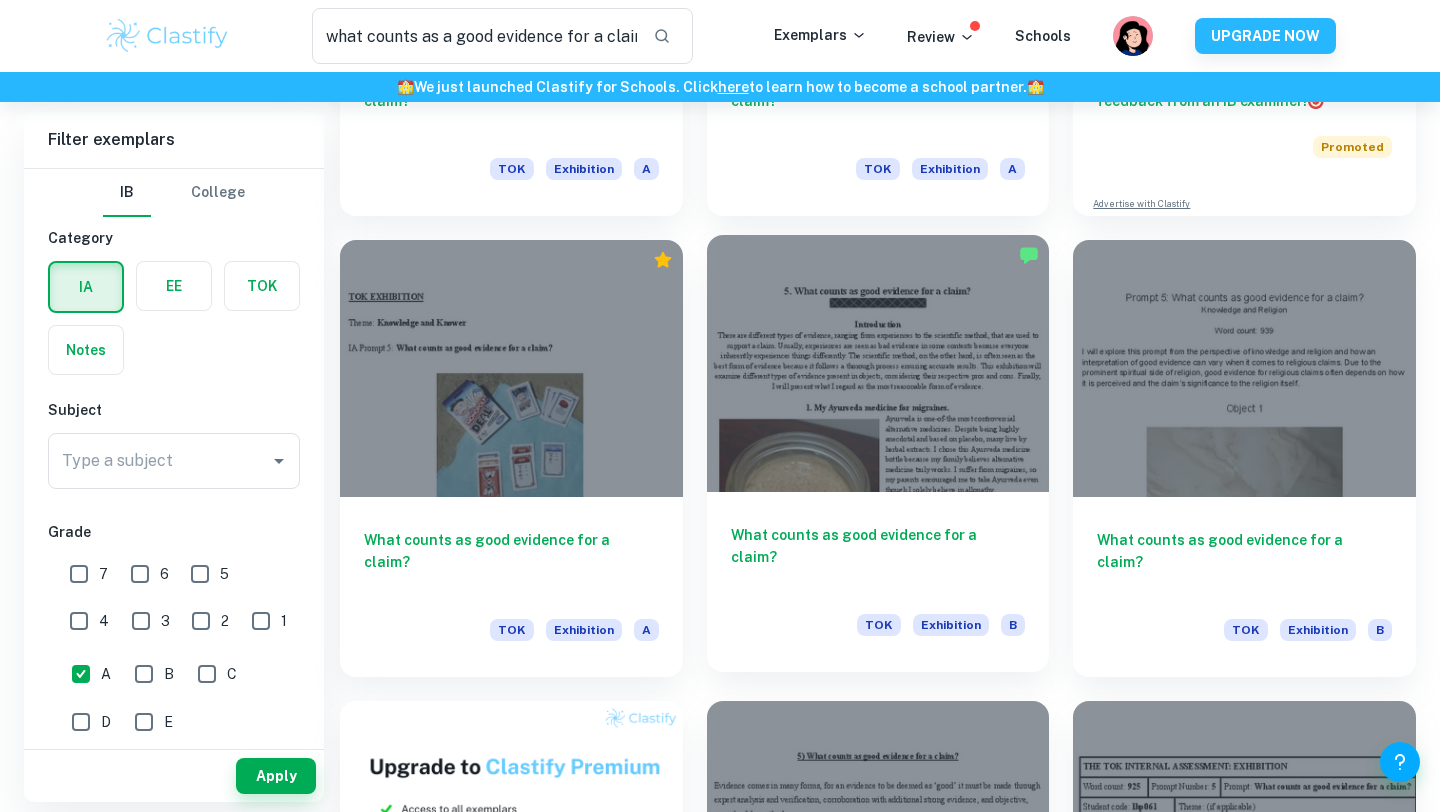 click at bounding box center (878, 363) 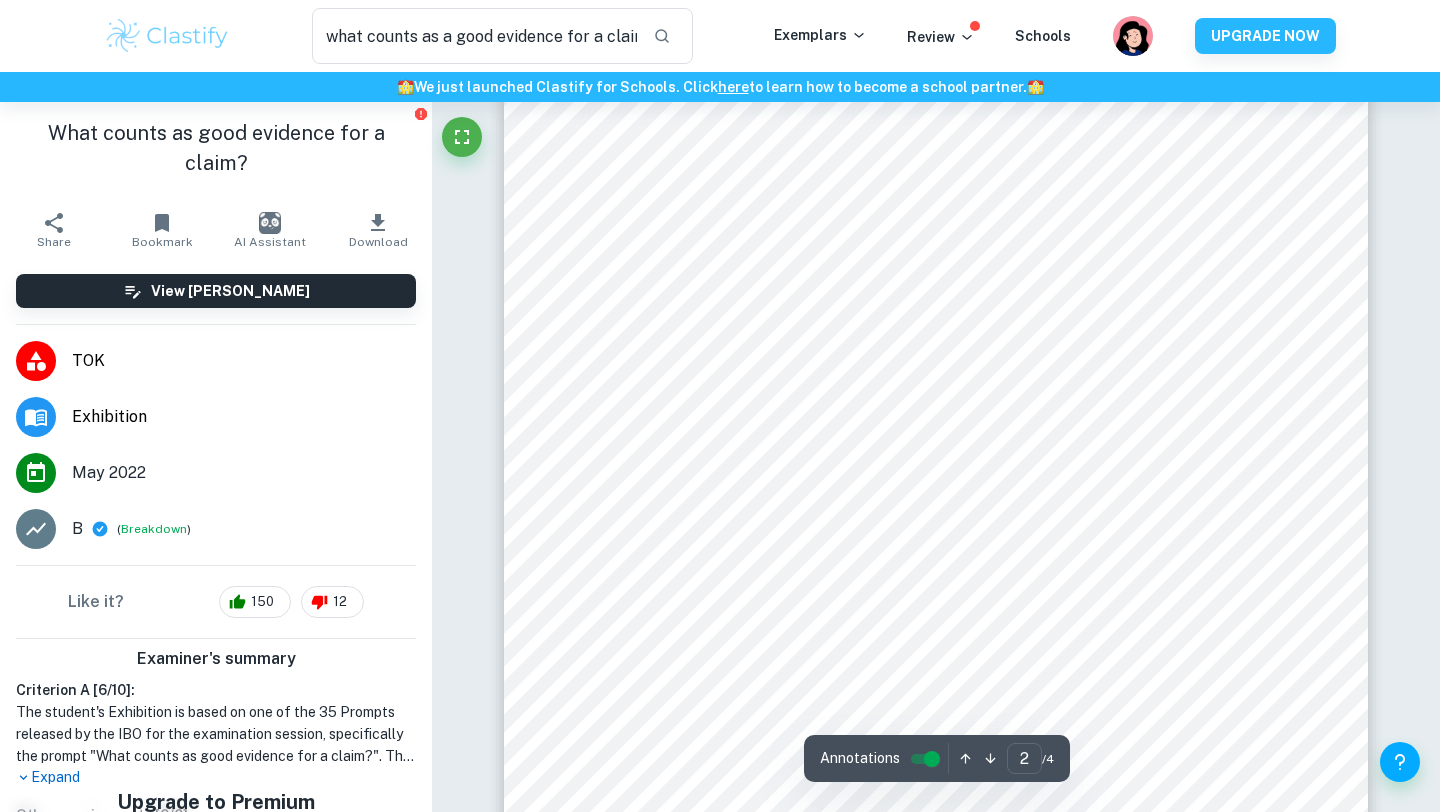 scroll, scrollTop: 1636, scrollLeft: 0, axis: vertical 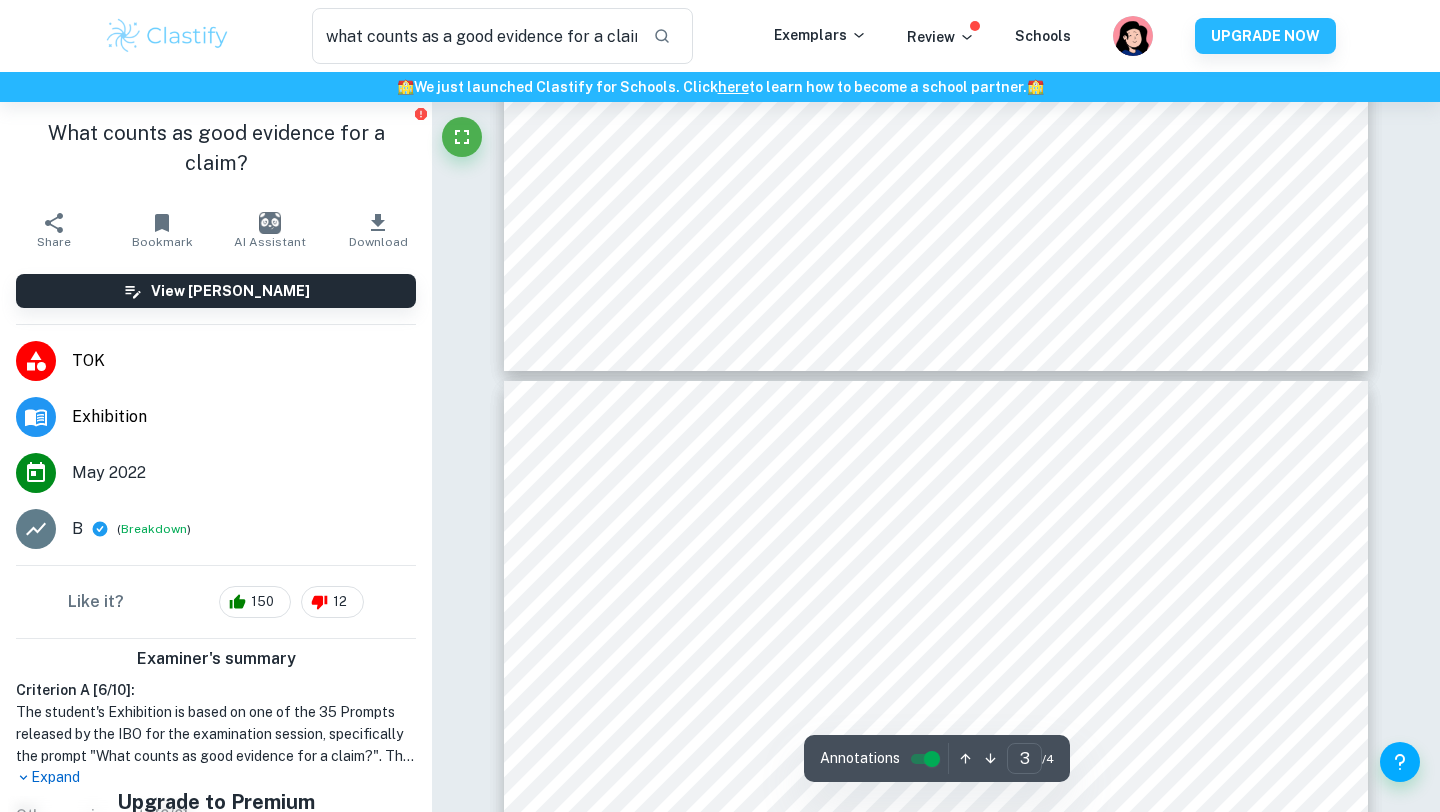 type on "4" 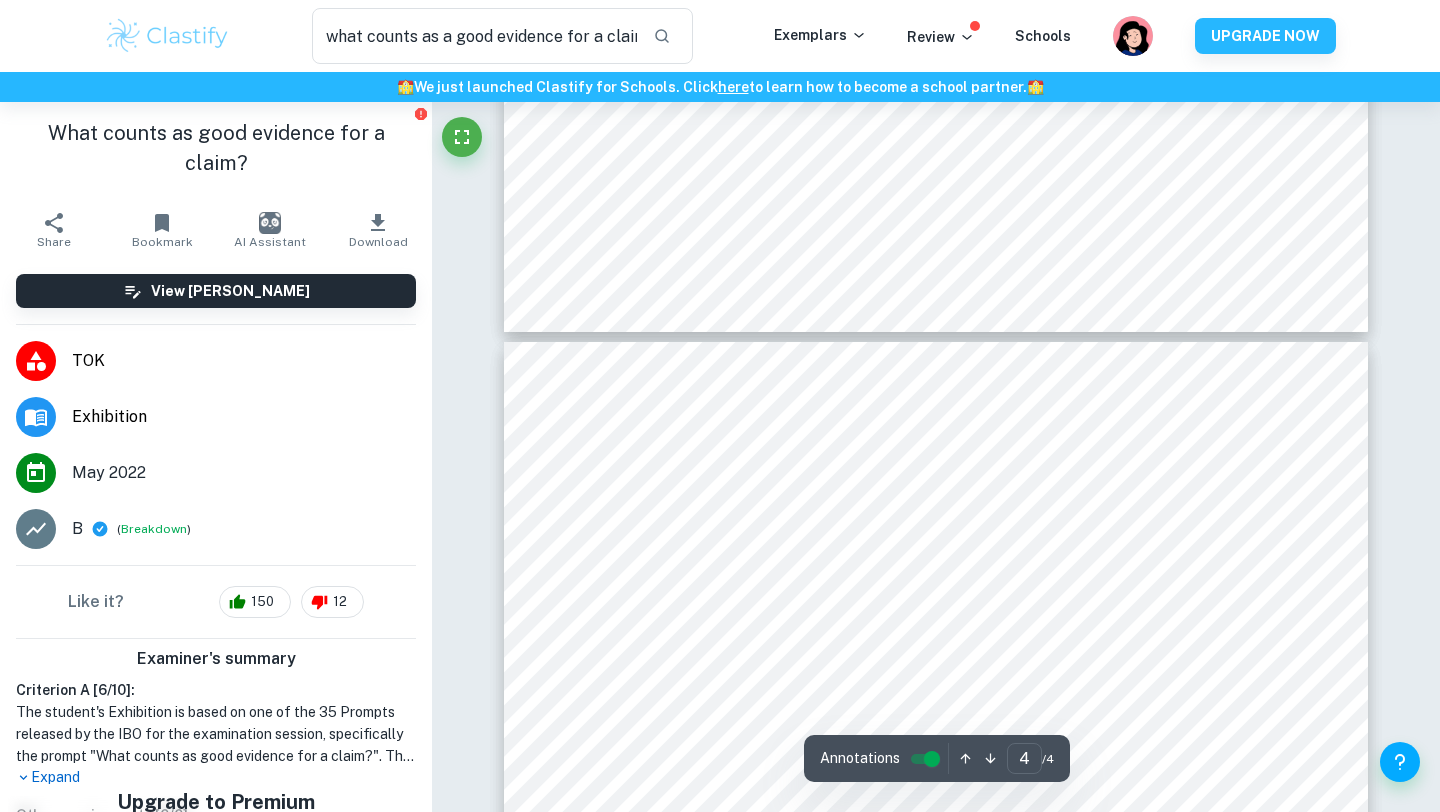 scroll, scrollTop: 4111, scrollLeft: 0, axis: vertical 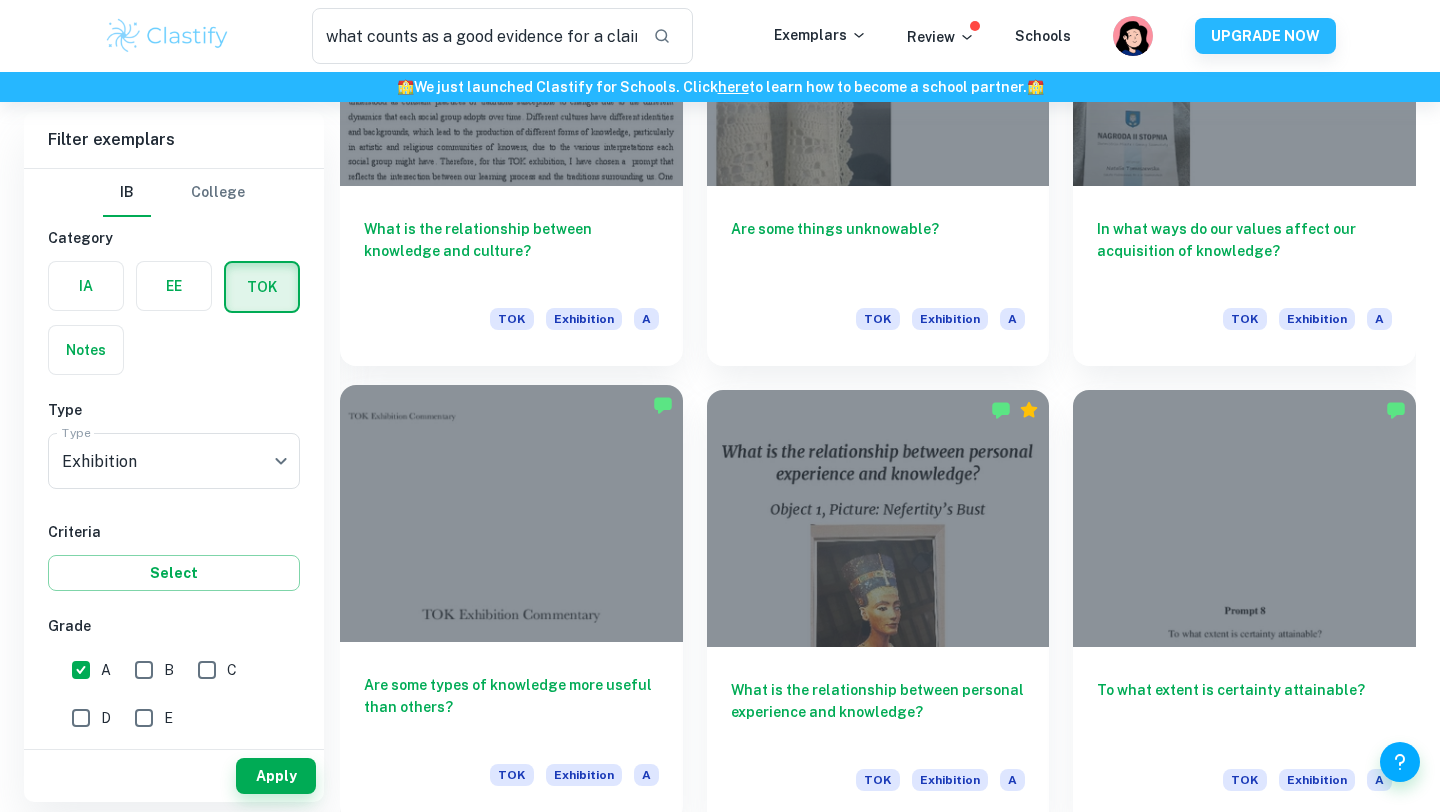 click at bounding box center (511, 513) 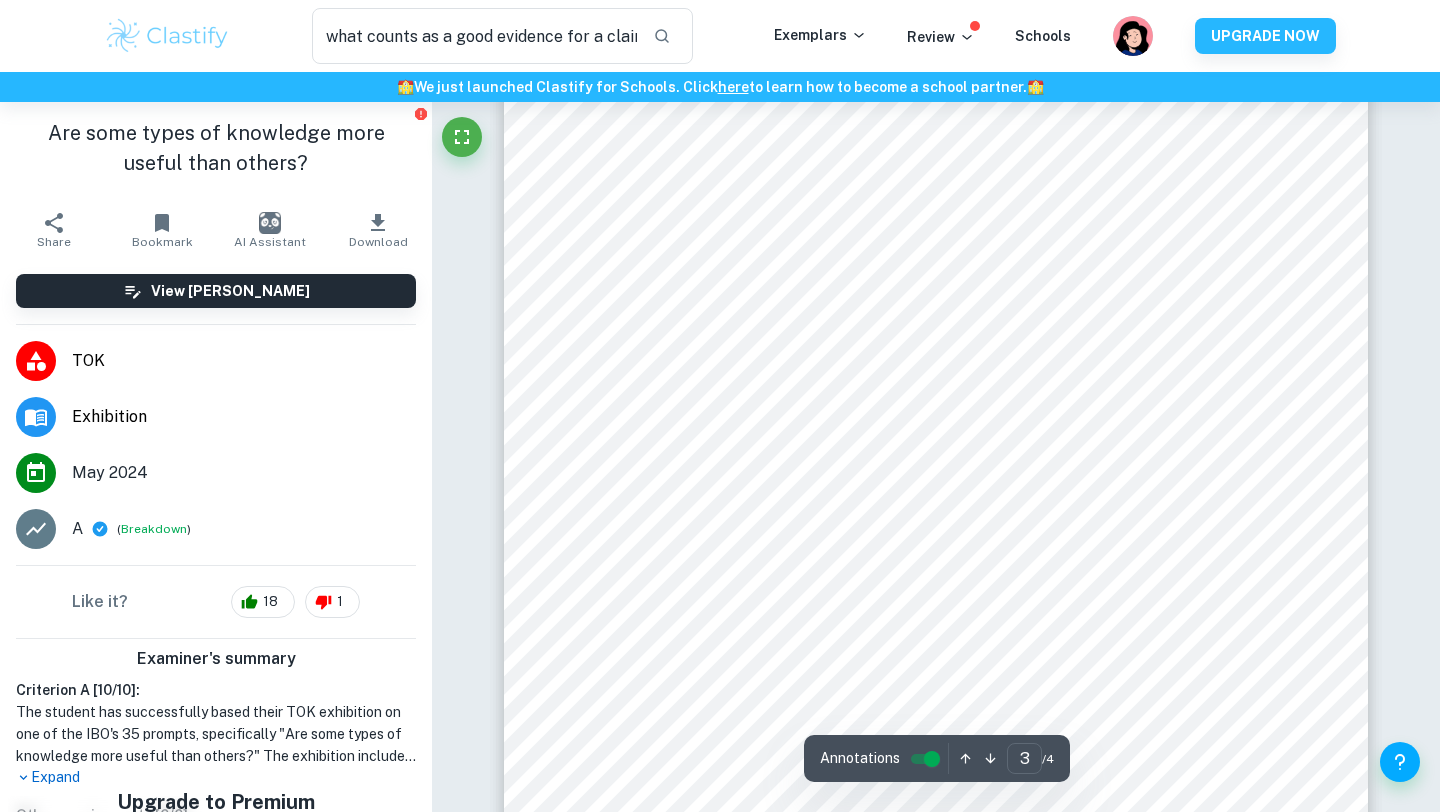 scroll, scrollTop: 2964, scrollLeft: 0, axis: vertical 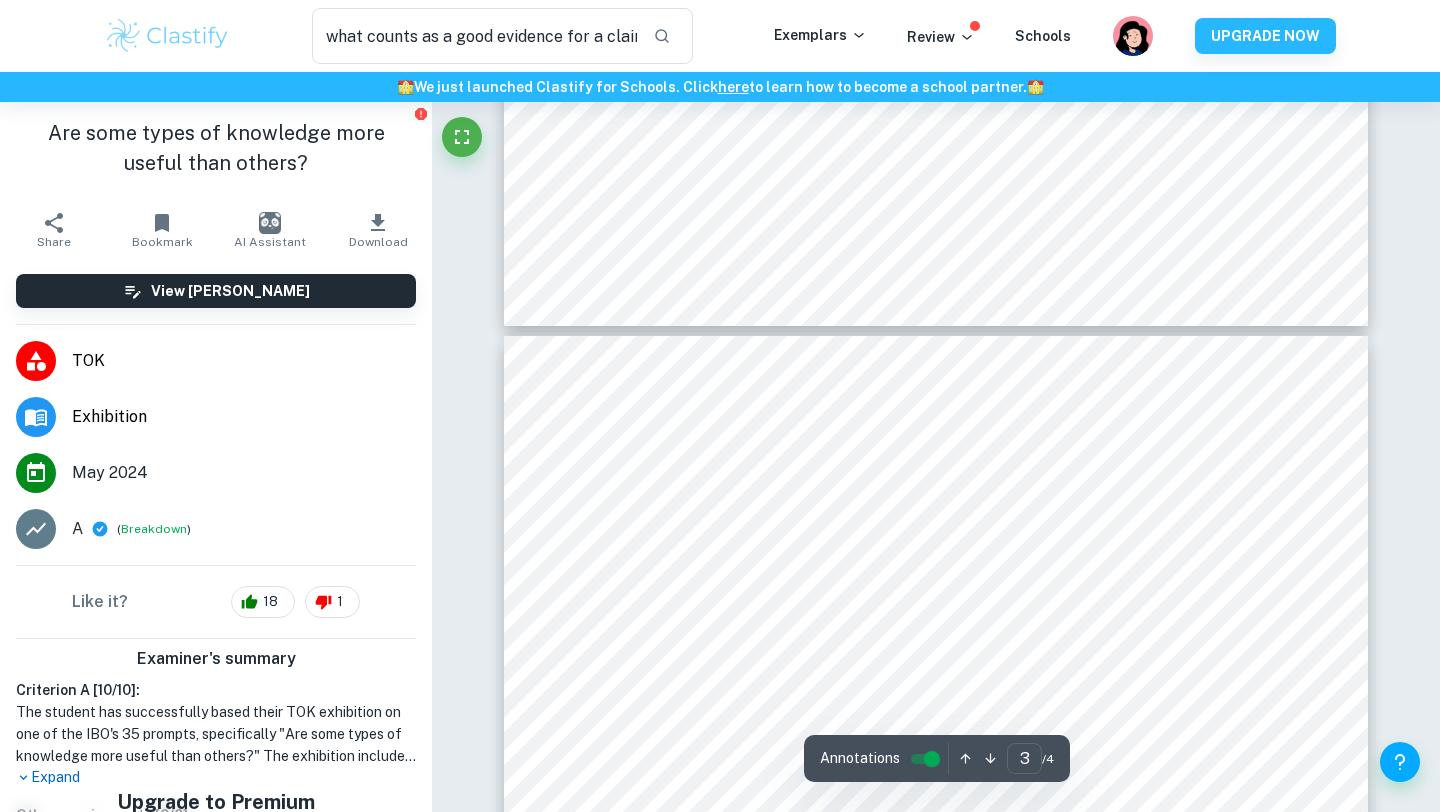 type on "4" 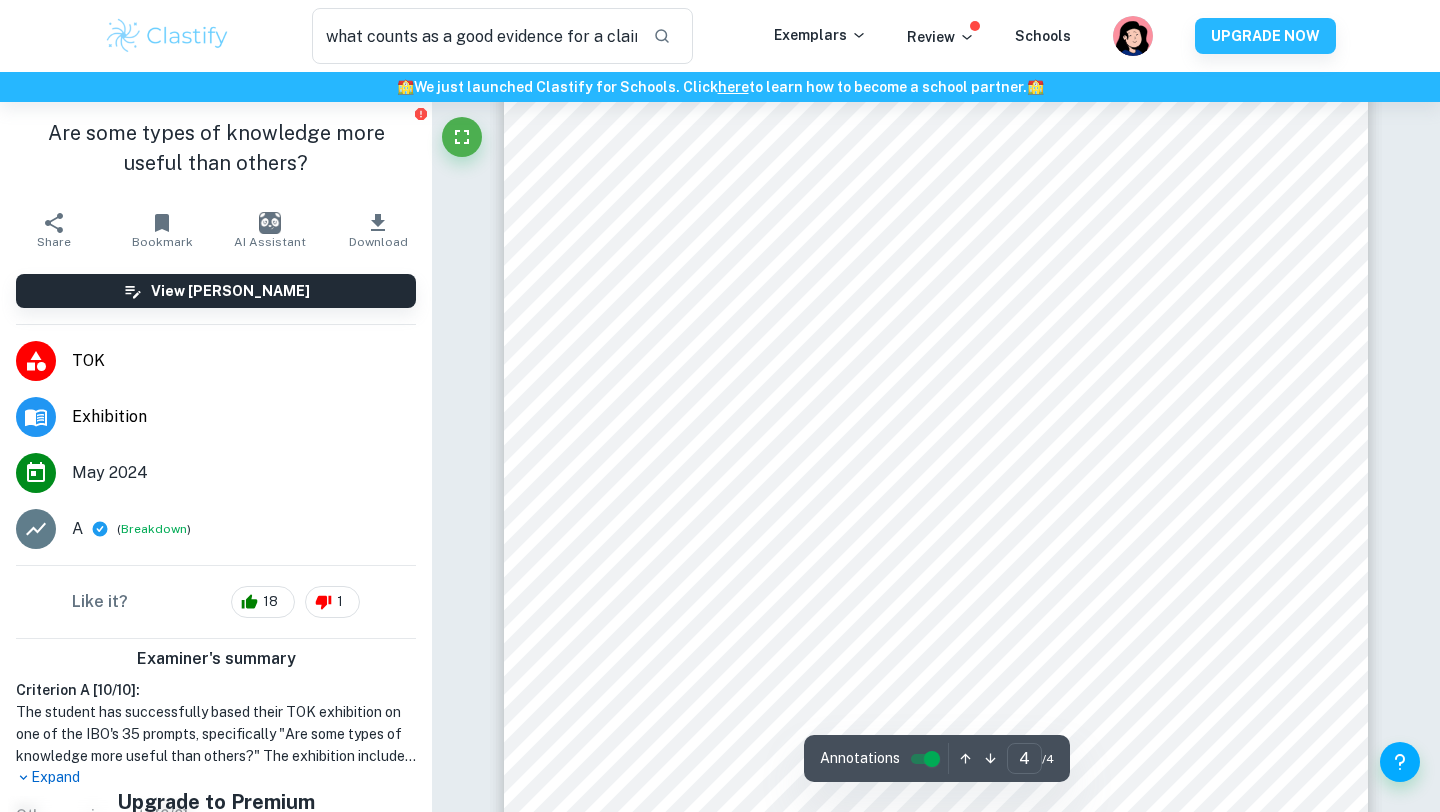 scroll, scrollTop: 4285, scrollLeft: 0, axis: vertical 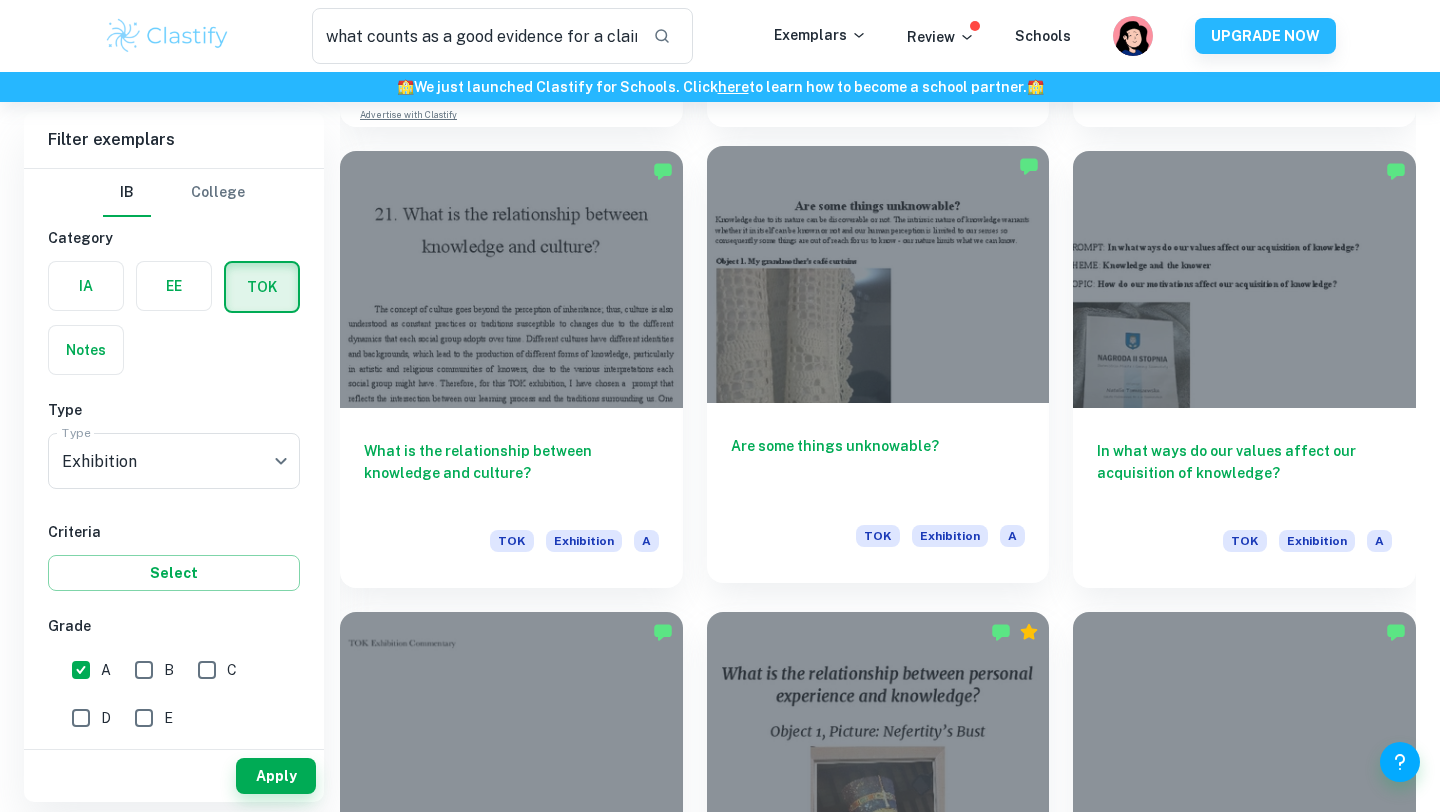 click at bounding box center (878, 274) 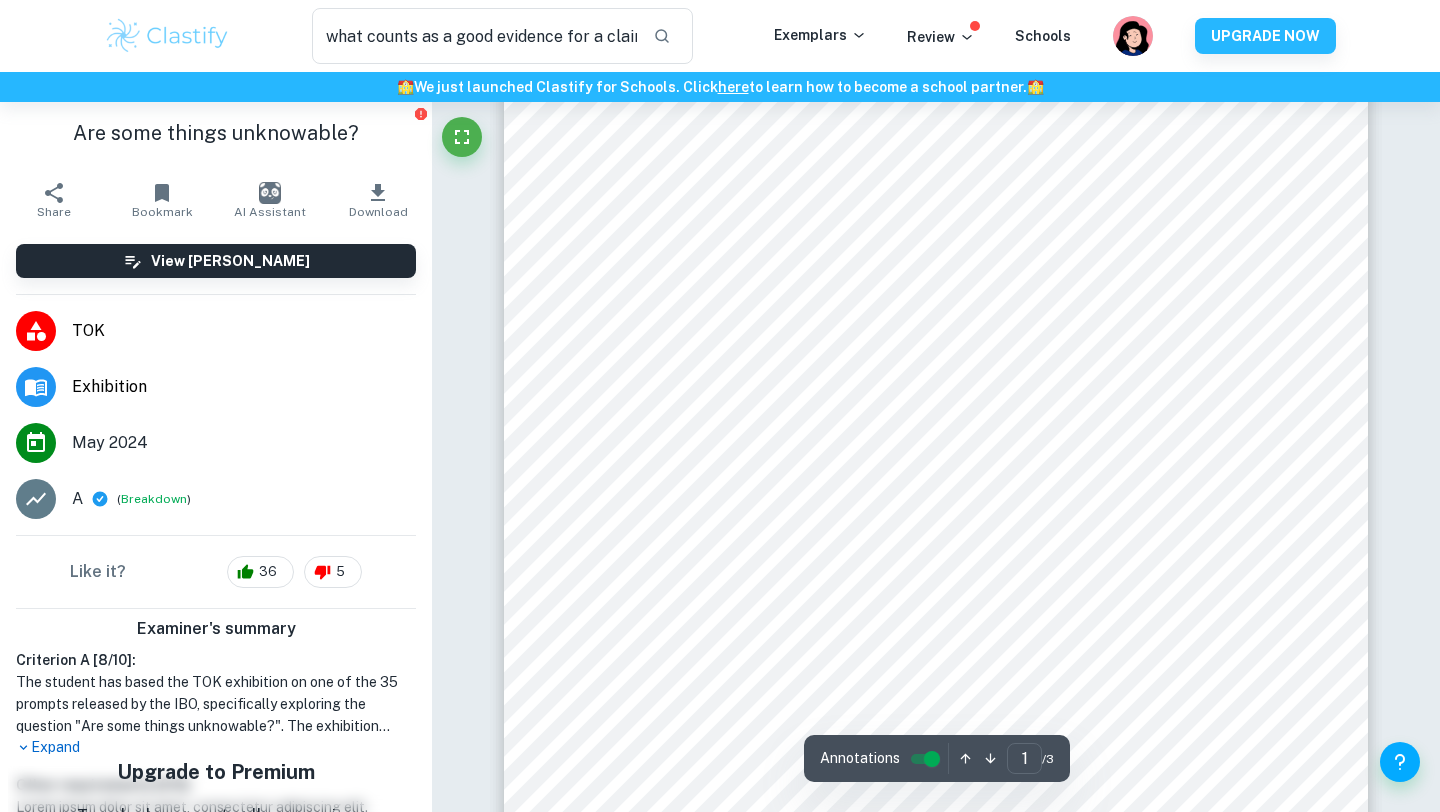 scroll, scrollTop: 373, scrollLeft: 0, axis: vertical 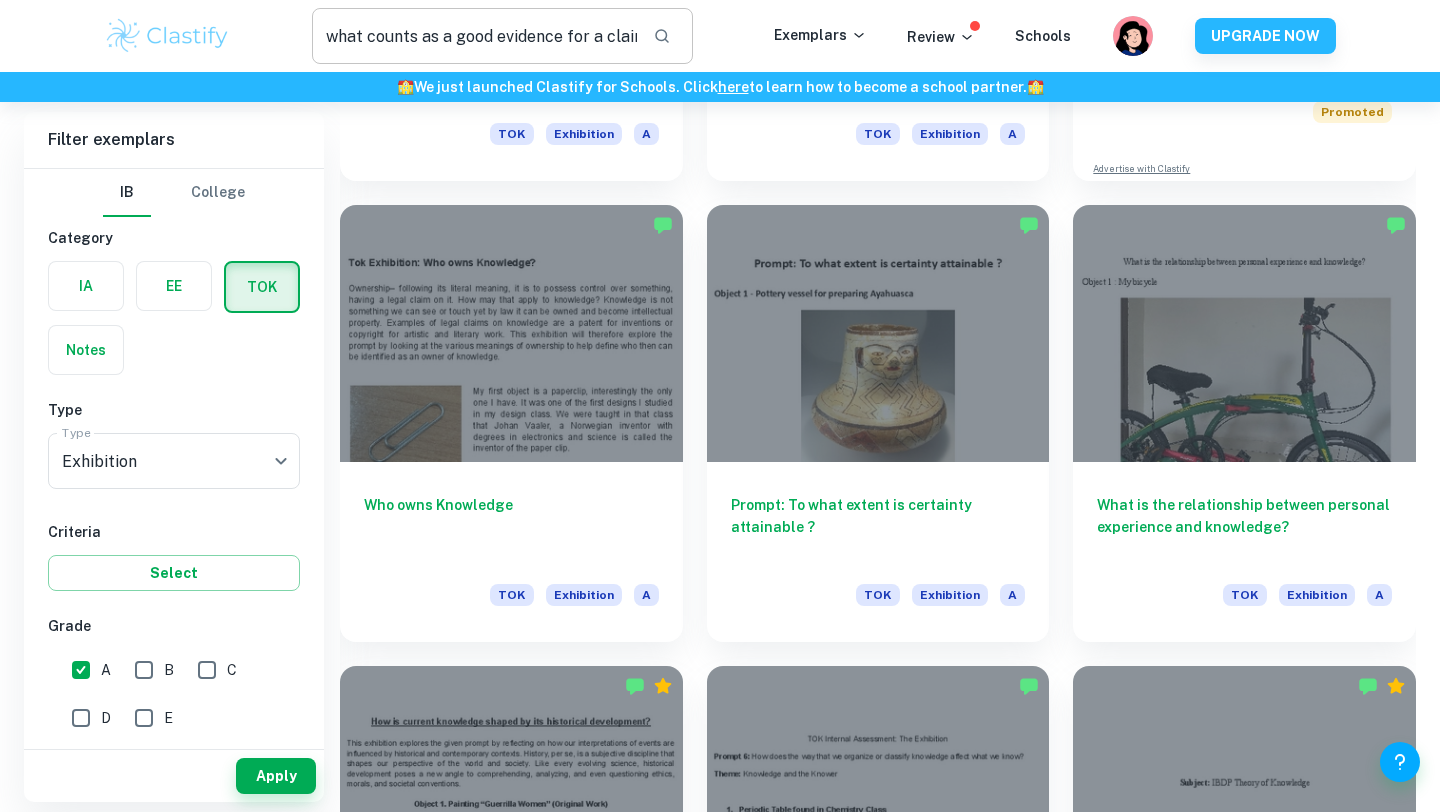 click on "what counts as a good evidence for a claim" at bounding box center (474, 36) 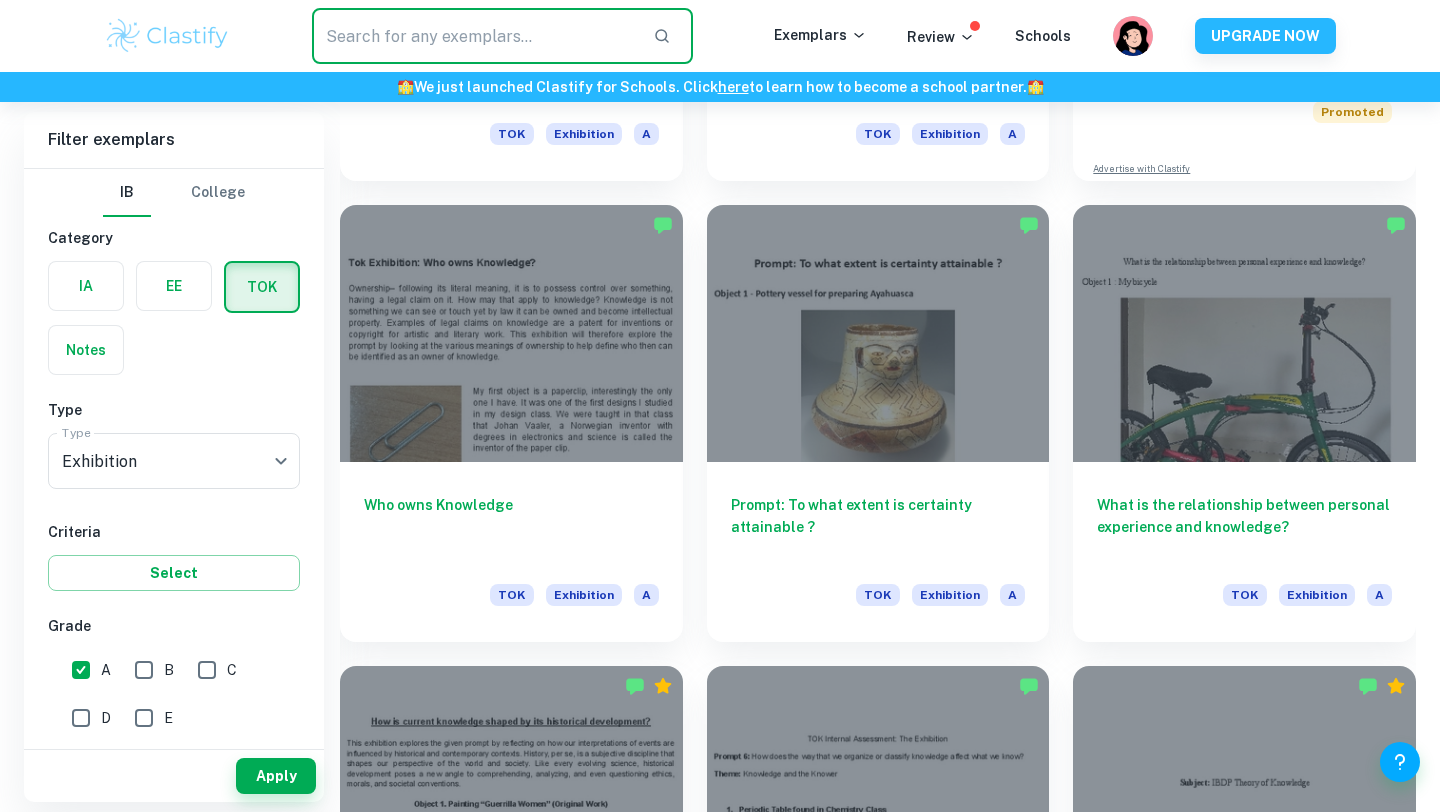paste on "Are some things unknowable?" 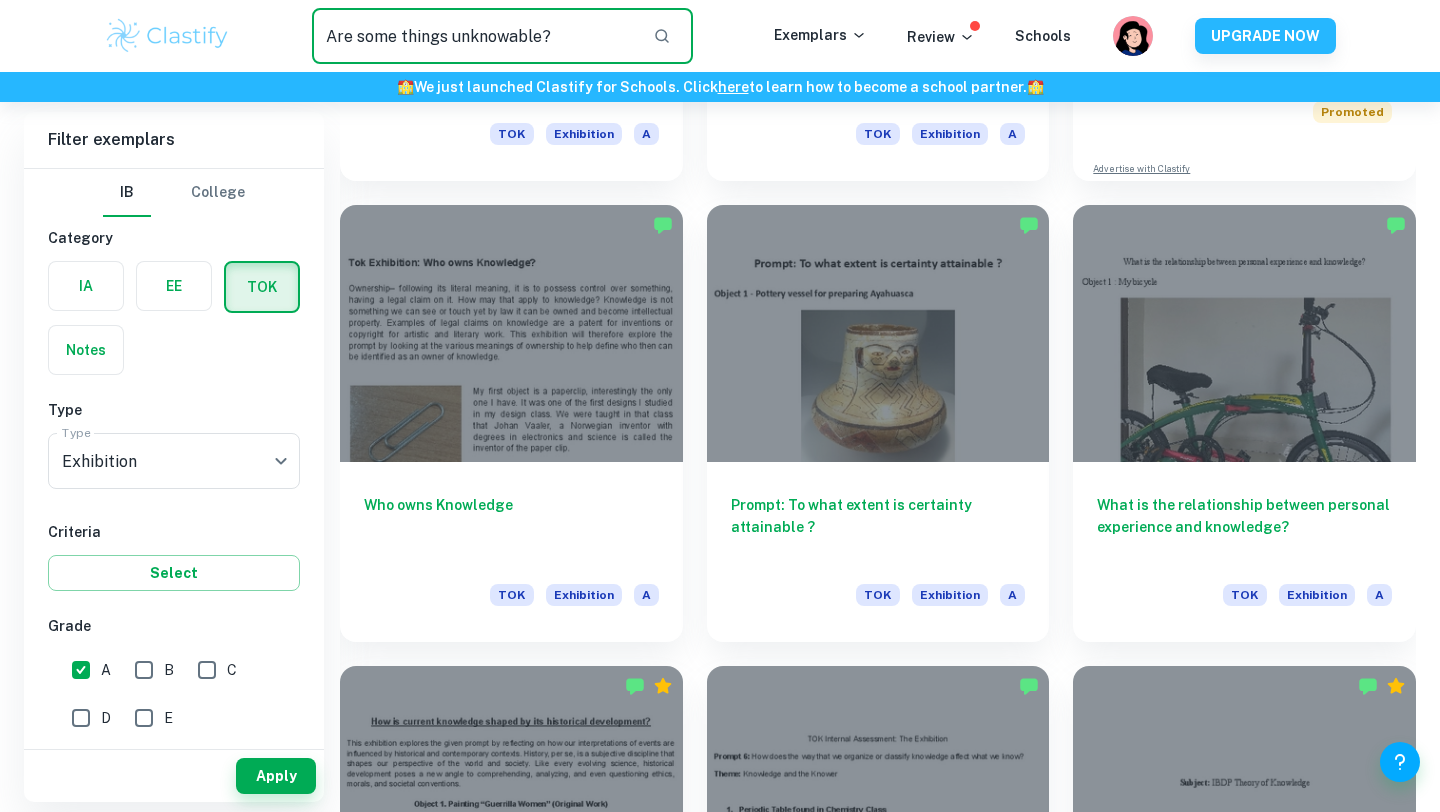 type on "Are some things unknowable?" 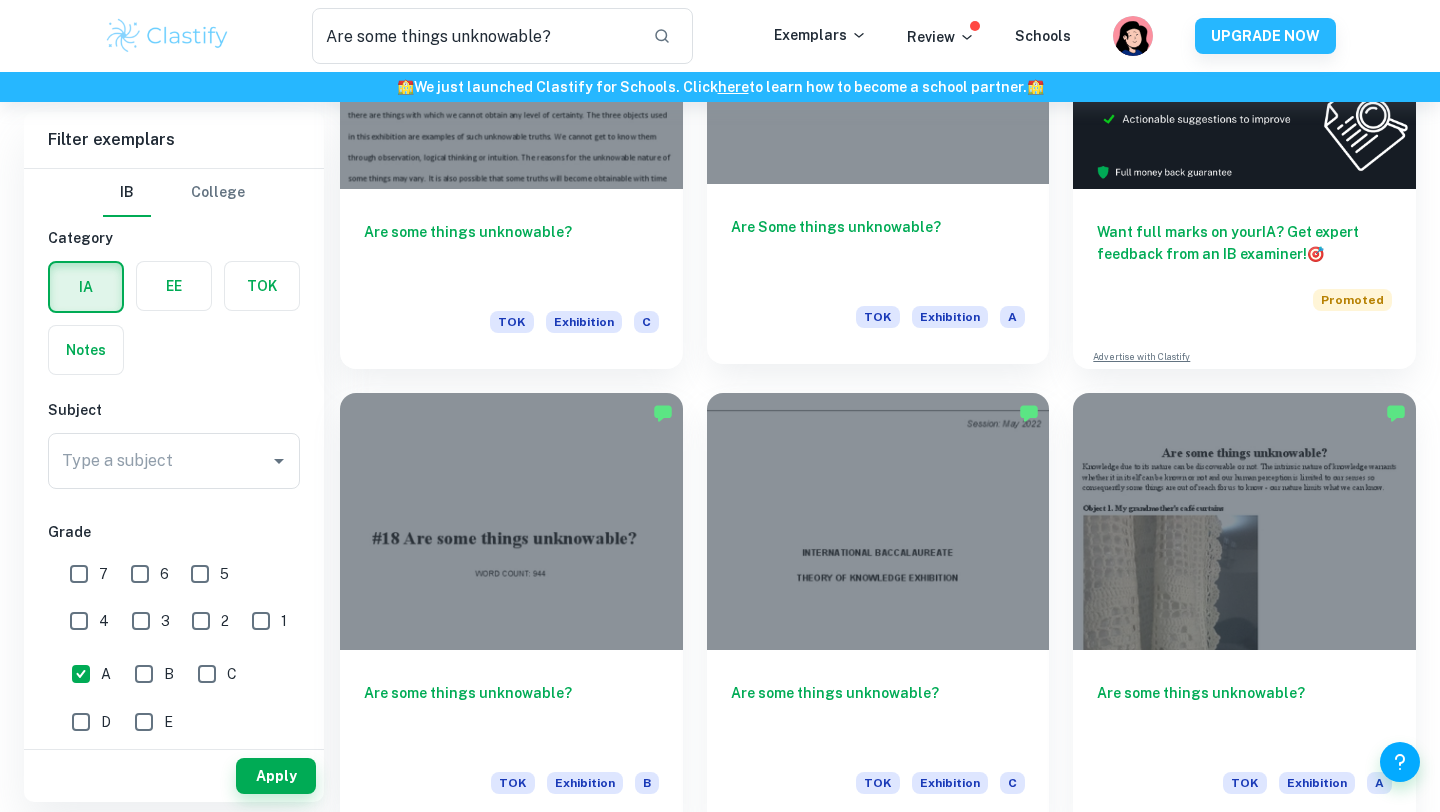 scroll, scrollTop: 287, scrollLeft: 0, axis: vertical 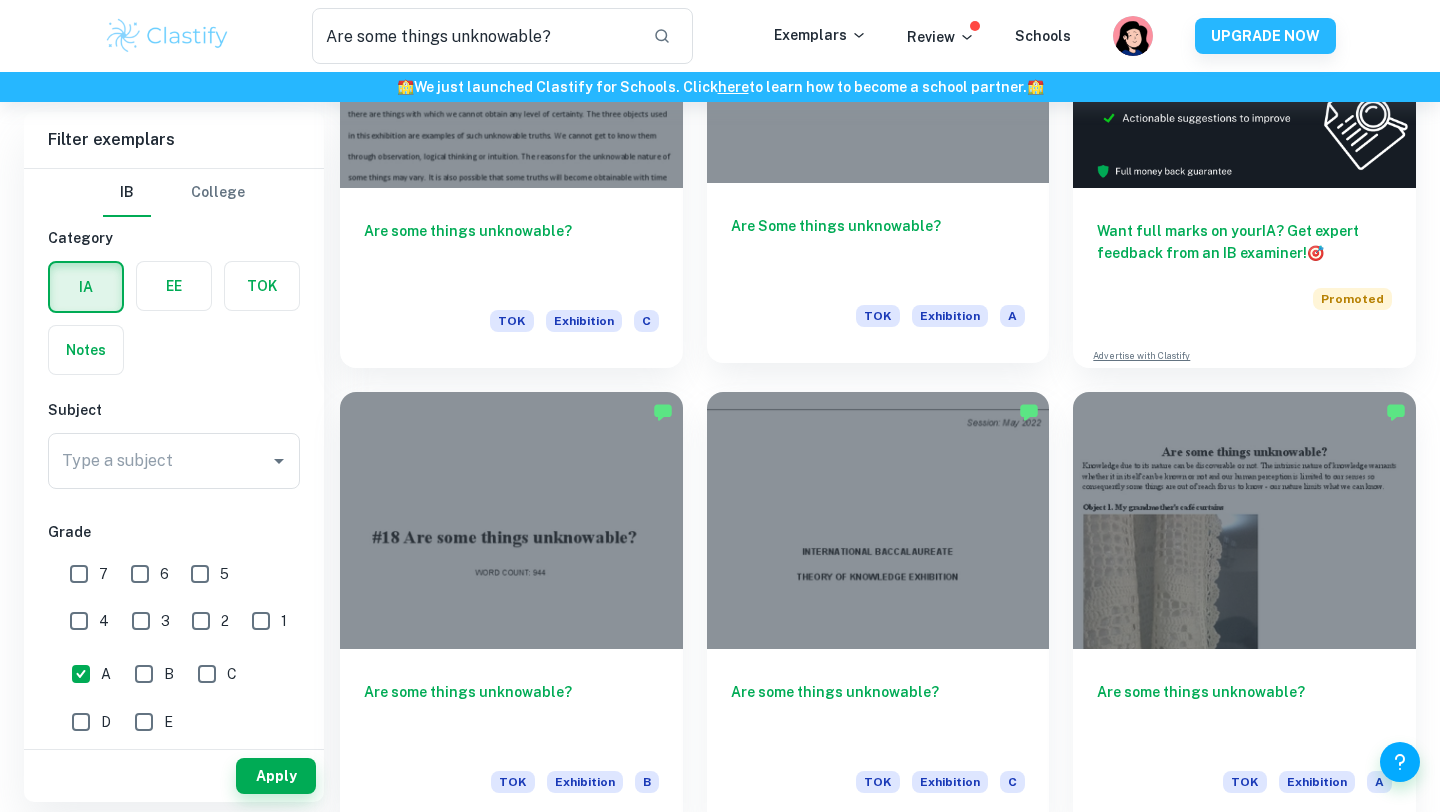 click at bounding box center (878, 54) 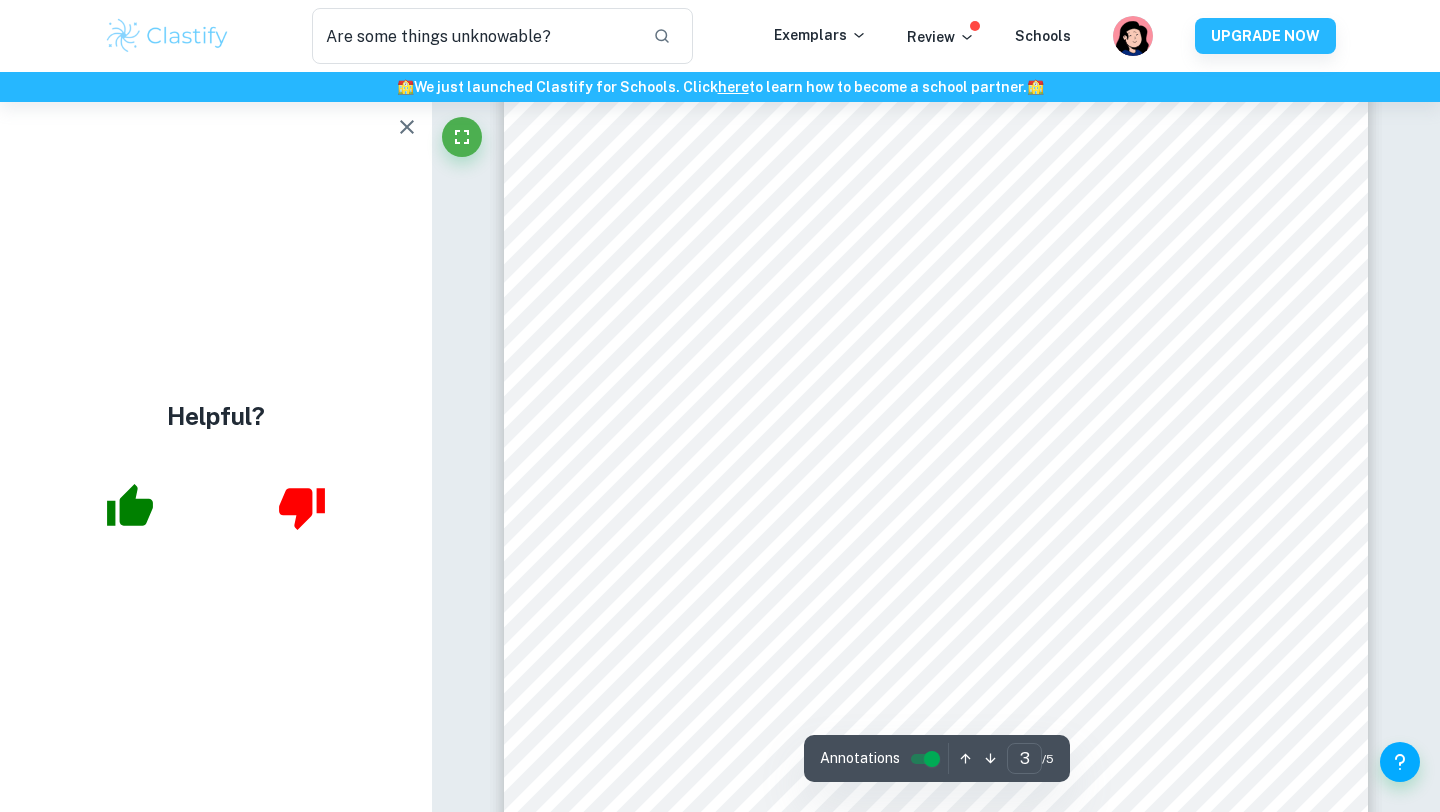 scroll, scrollTop: 2659, scrollLeft: 0, axis: vertical 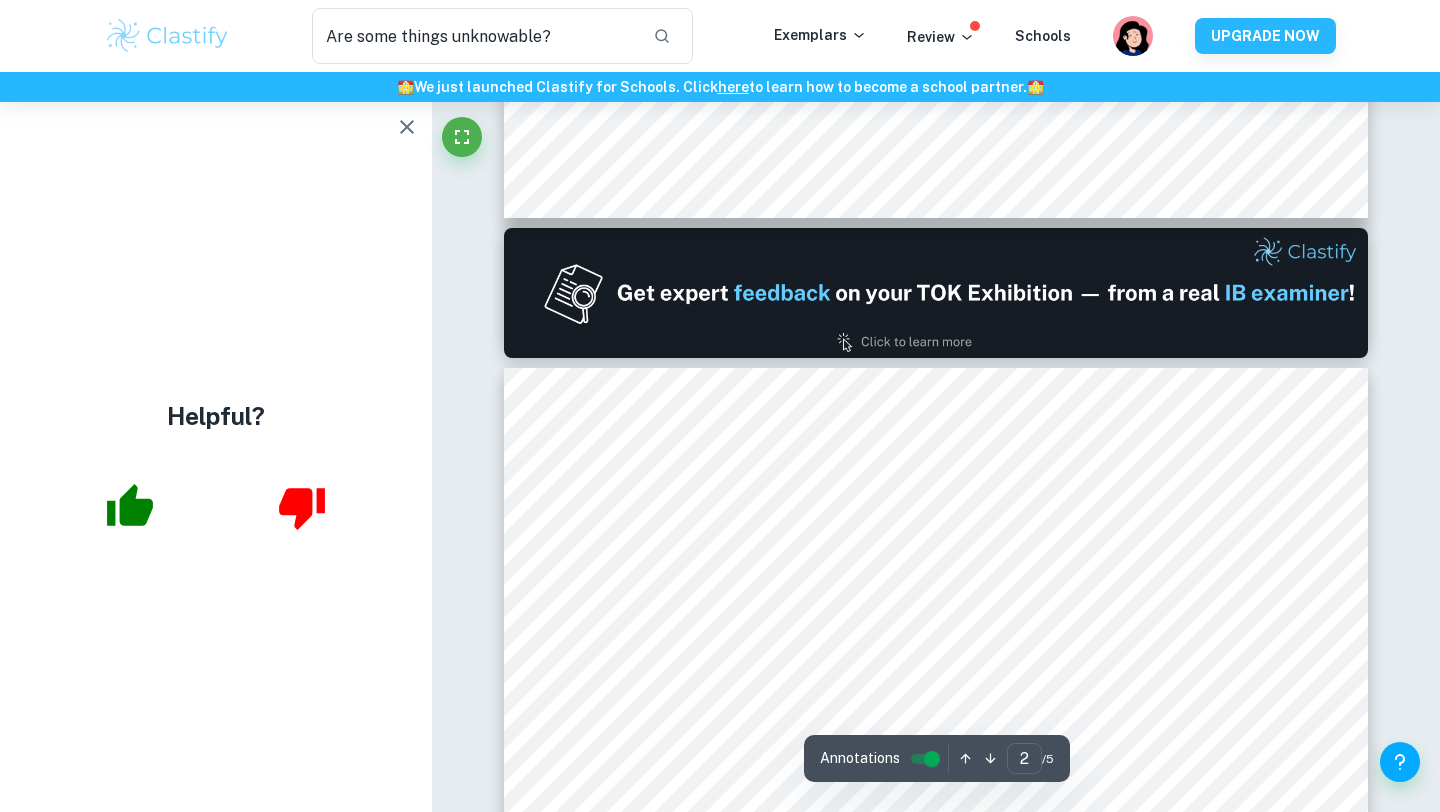 type on "1" 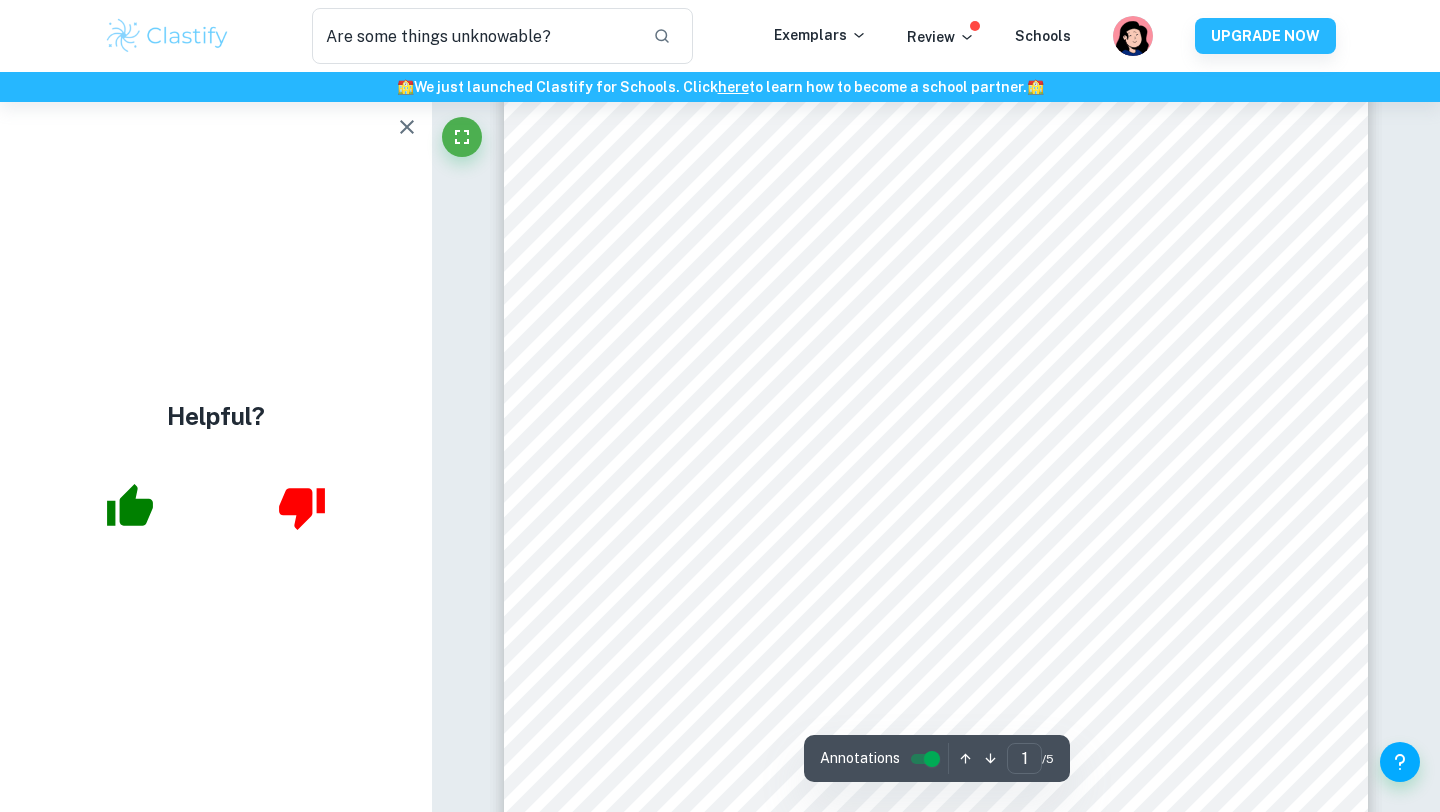 scroll, scrollTop: 0, scrollLeft: 0, axis: both 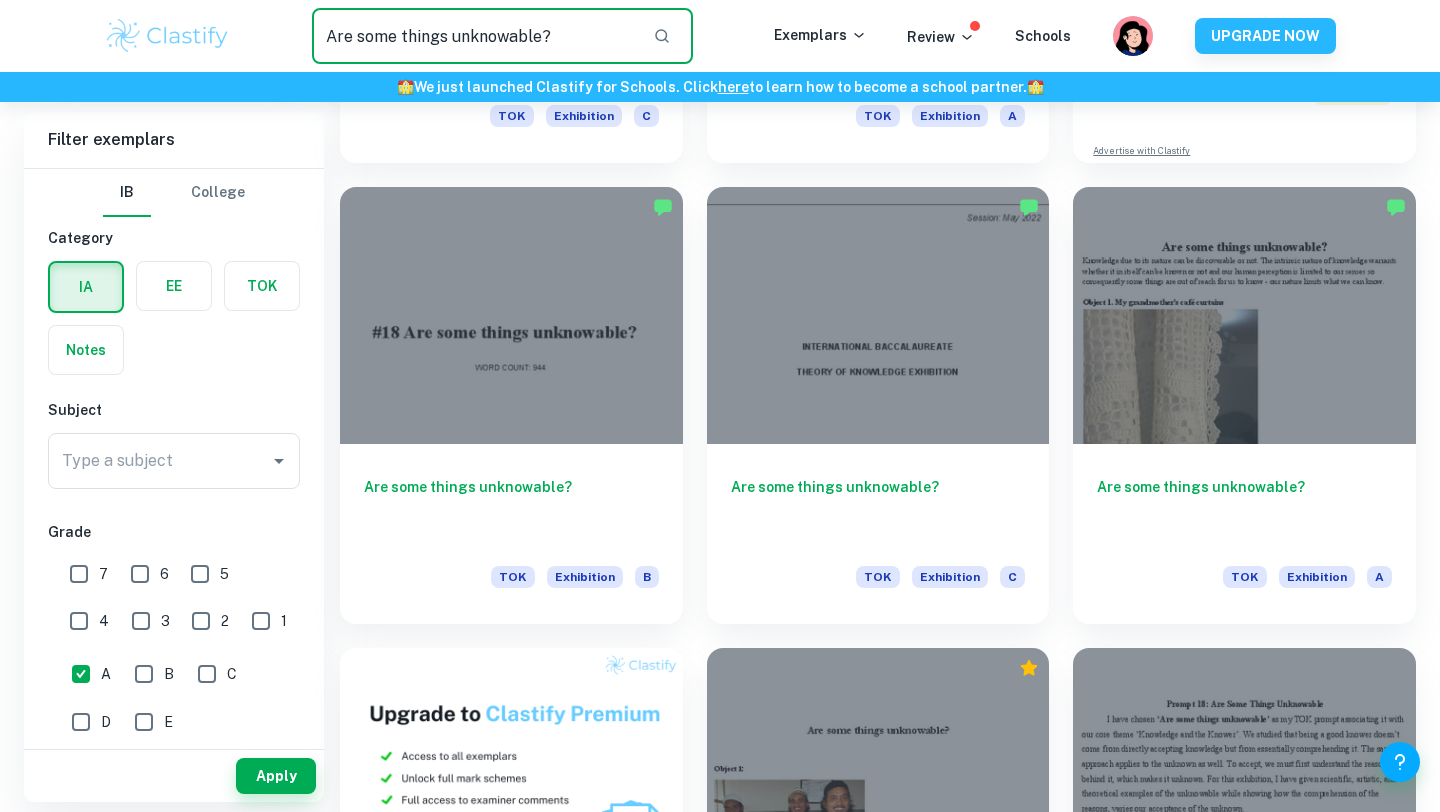 drag, startPoint x: 596, startPoint y: 32, endPoint x: 377, endPoint y: 48, distance: 219.5837 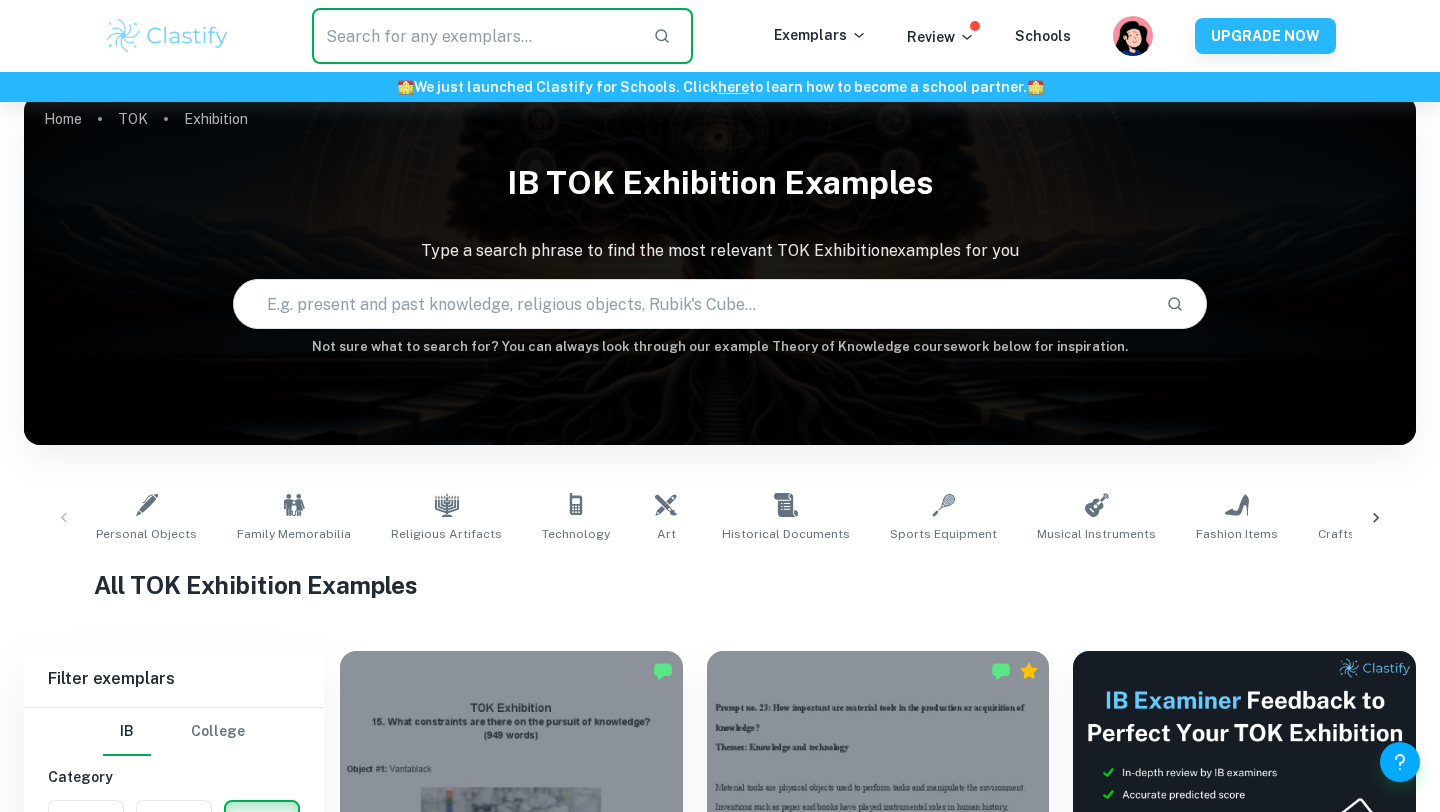 scroll, scrollTop: 76, scrollLeft: 0, axis: vertical 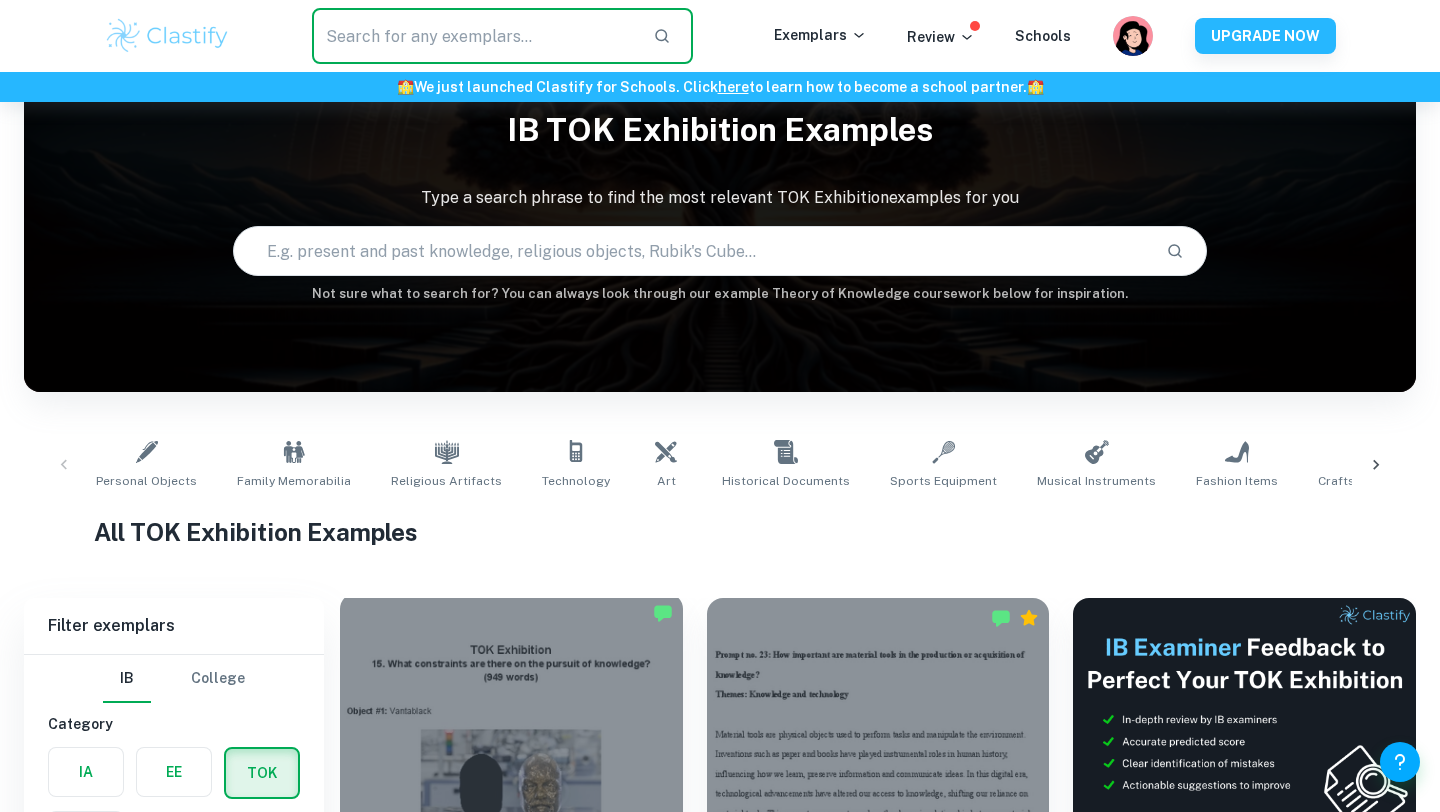 type 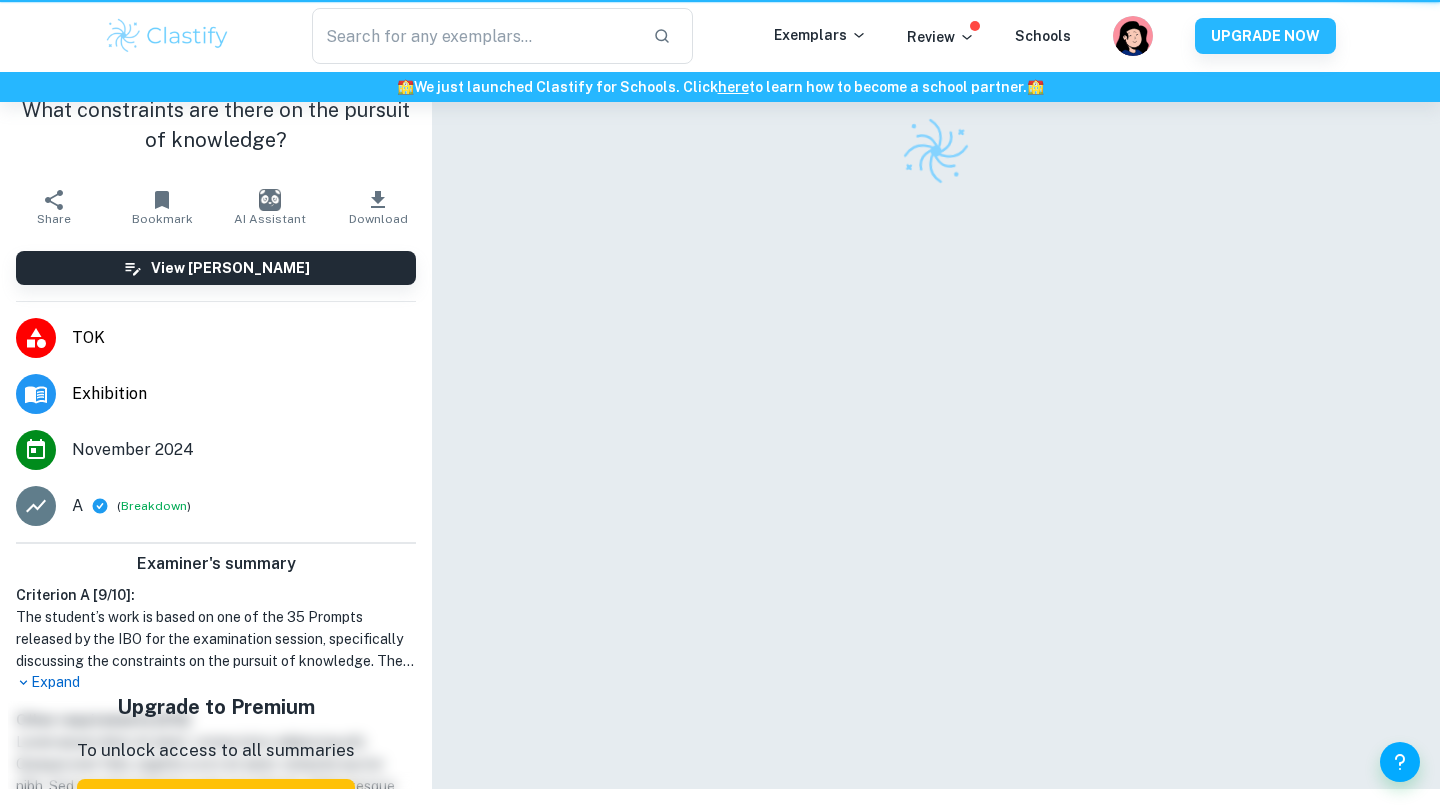 scroll, scrollTop: 0, scrollLeft: 0, axis: both 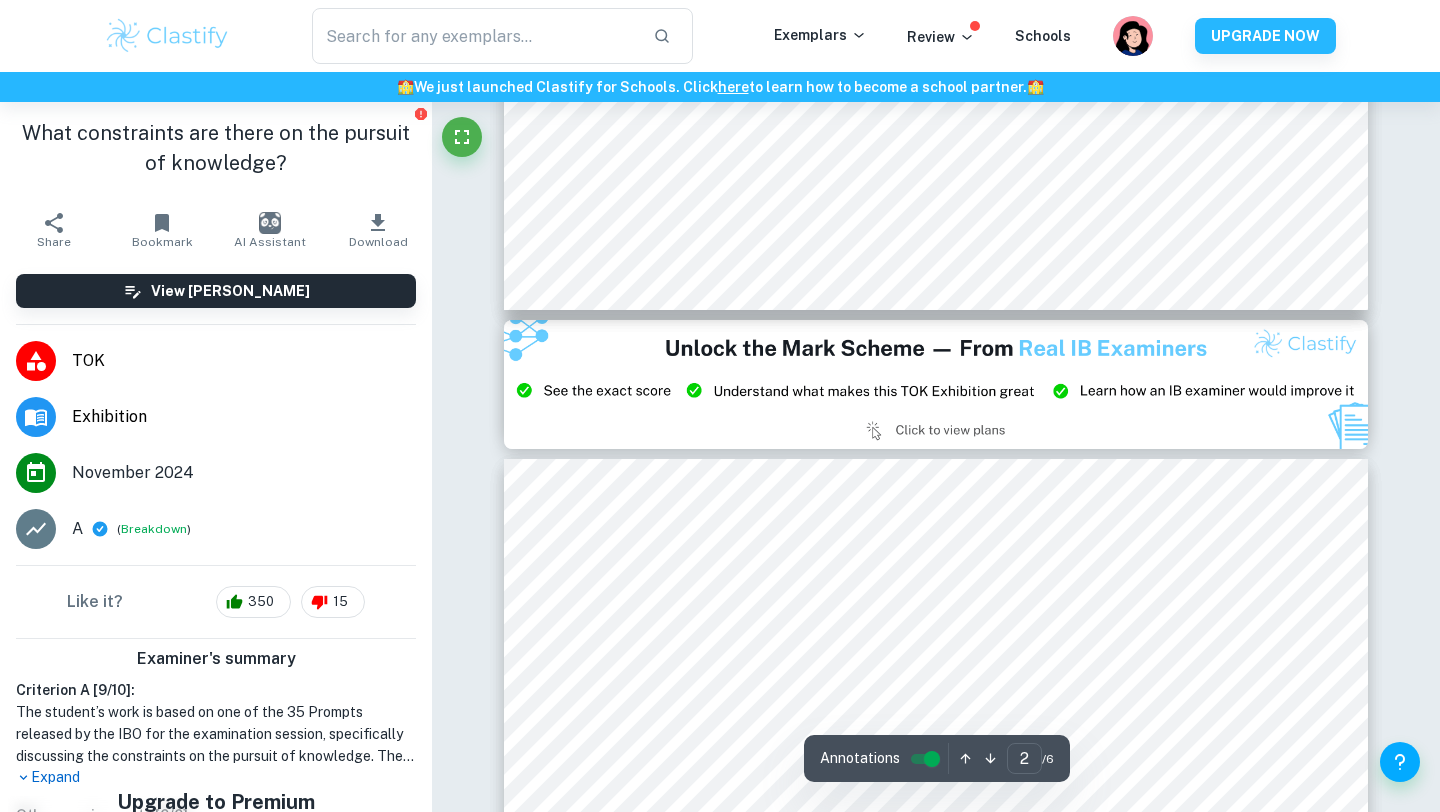 type on "3" 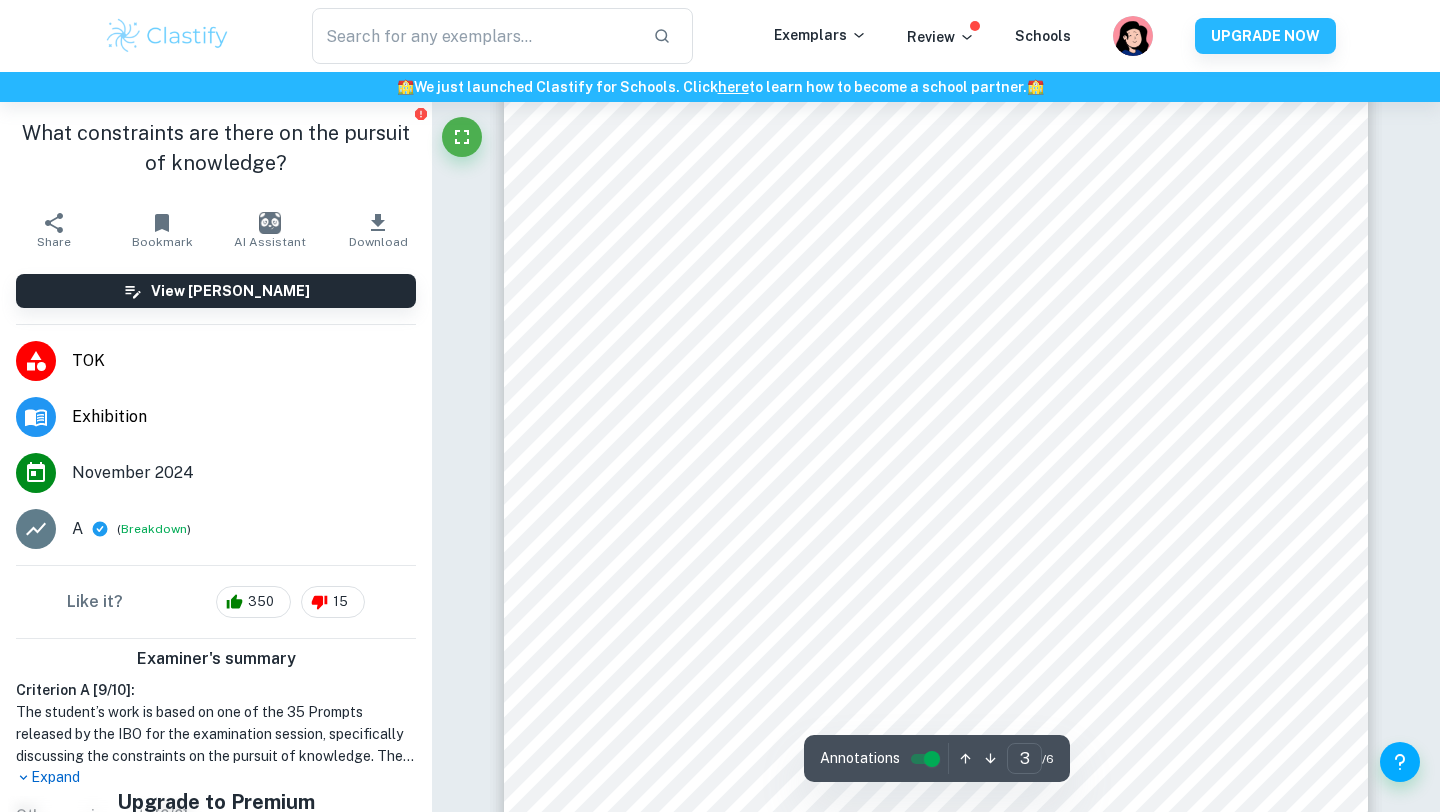 scroll, scrollTop: 2631, scrollLeft: 0, axis: vertical 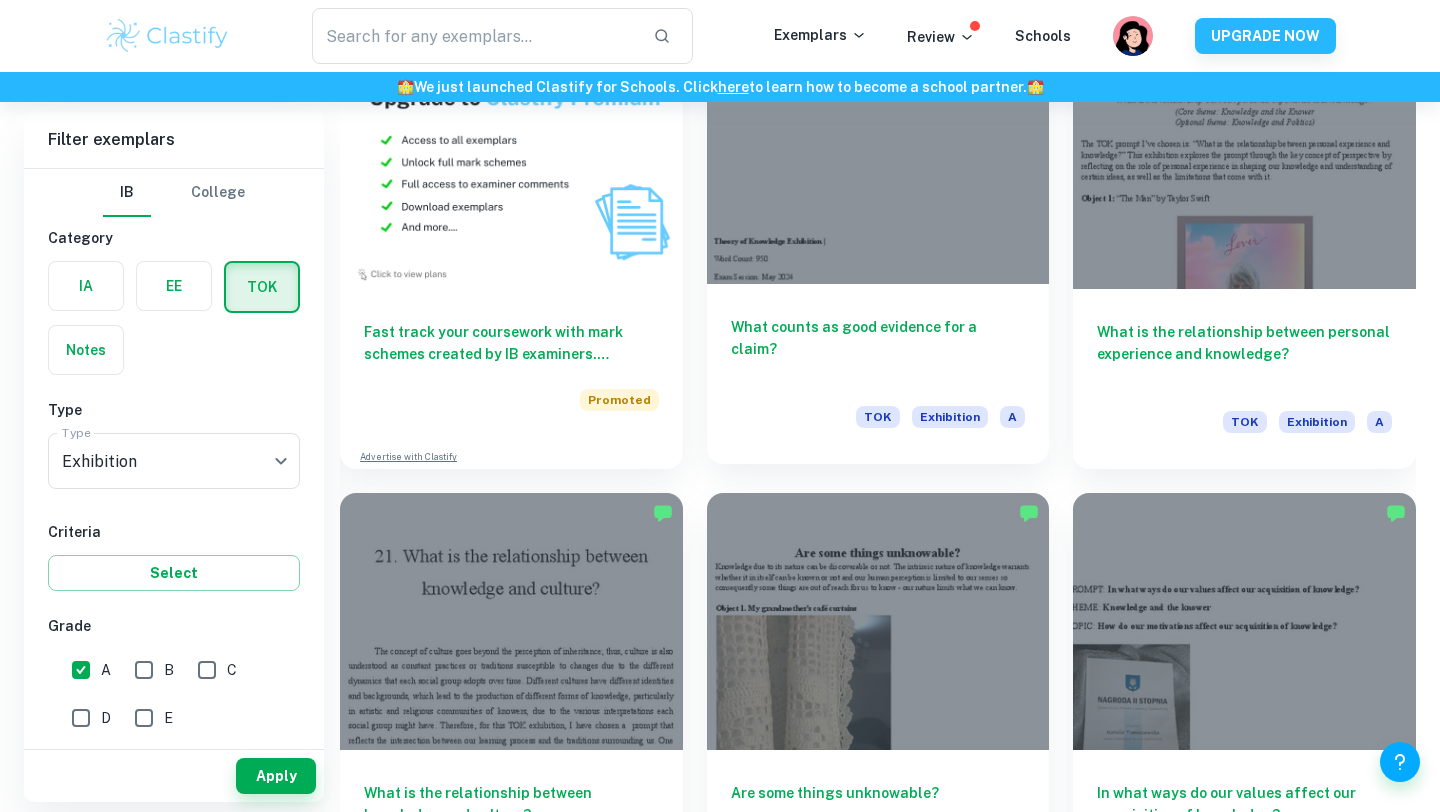click on "What counts as good evidence for a claim? TOK Exhibition A" at bounding box center (878, 374) 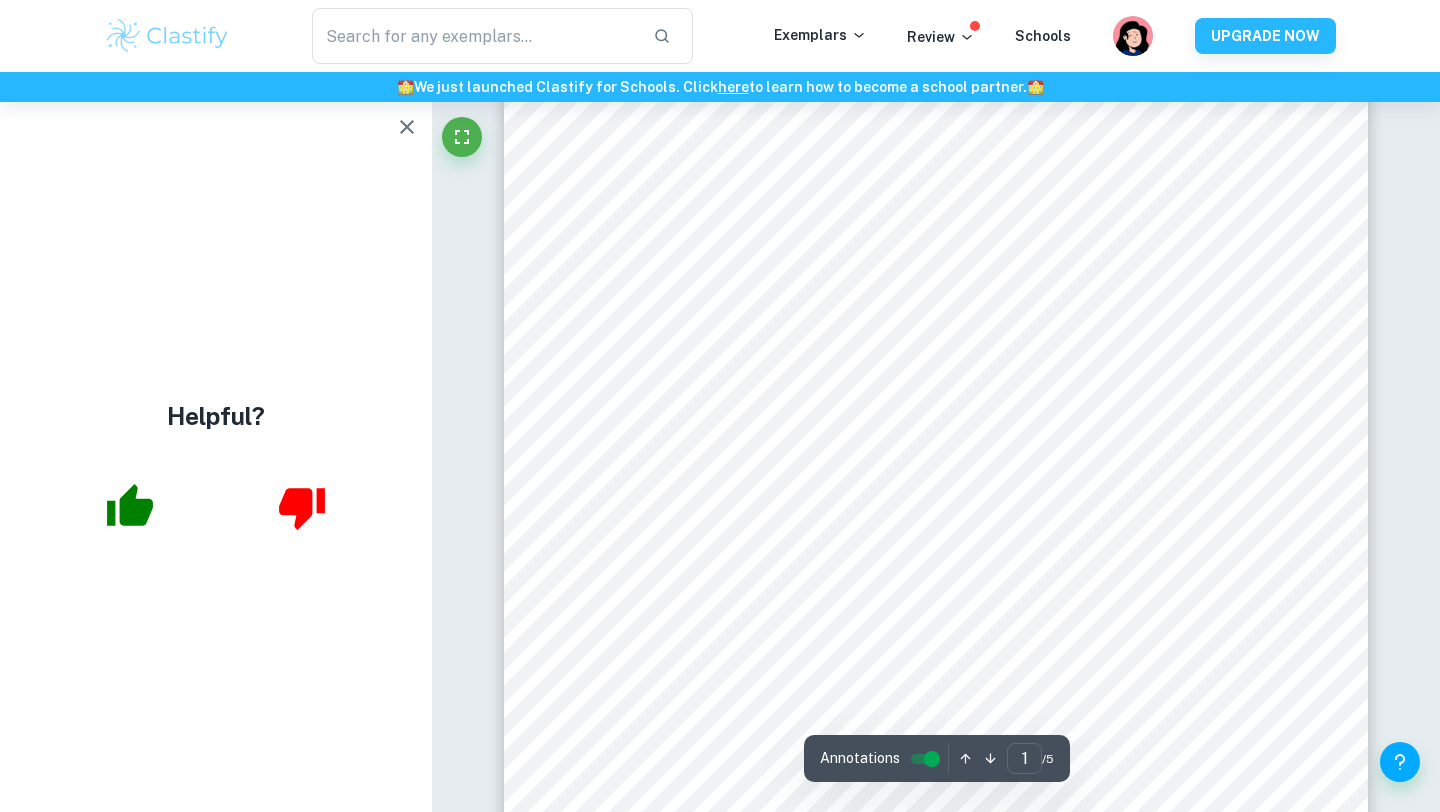 scroll, scrollTop: 0, scrollLeft: 0, axis: both 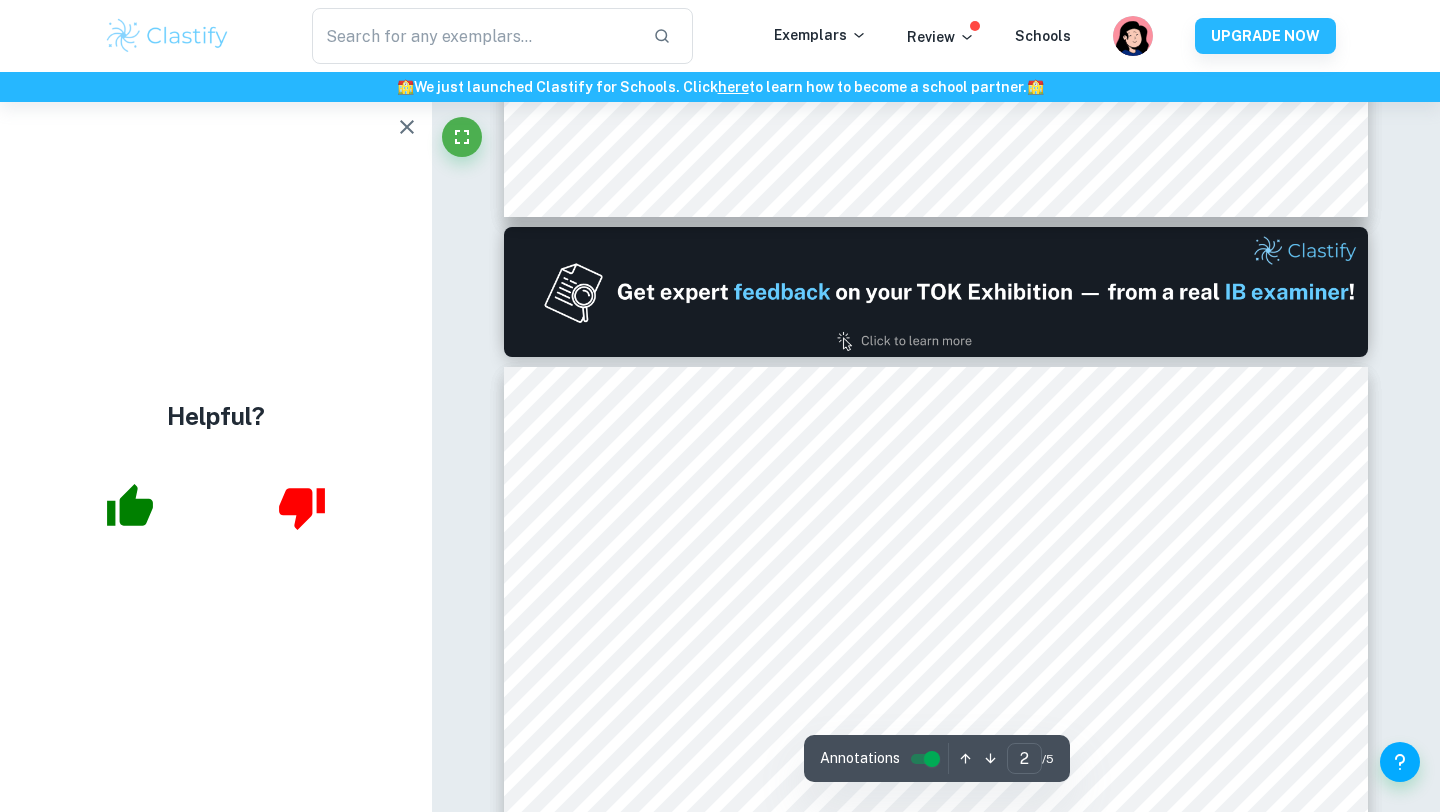 type on "1" 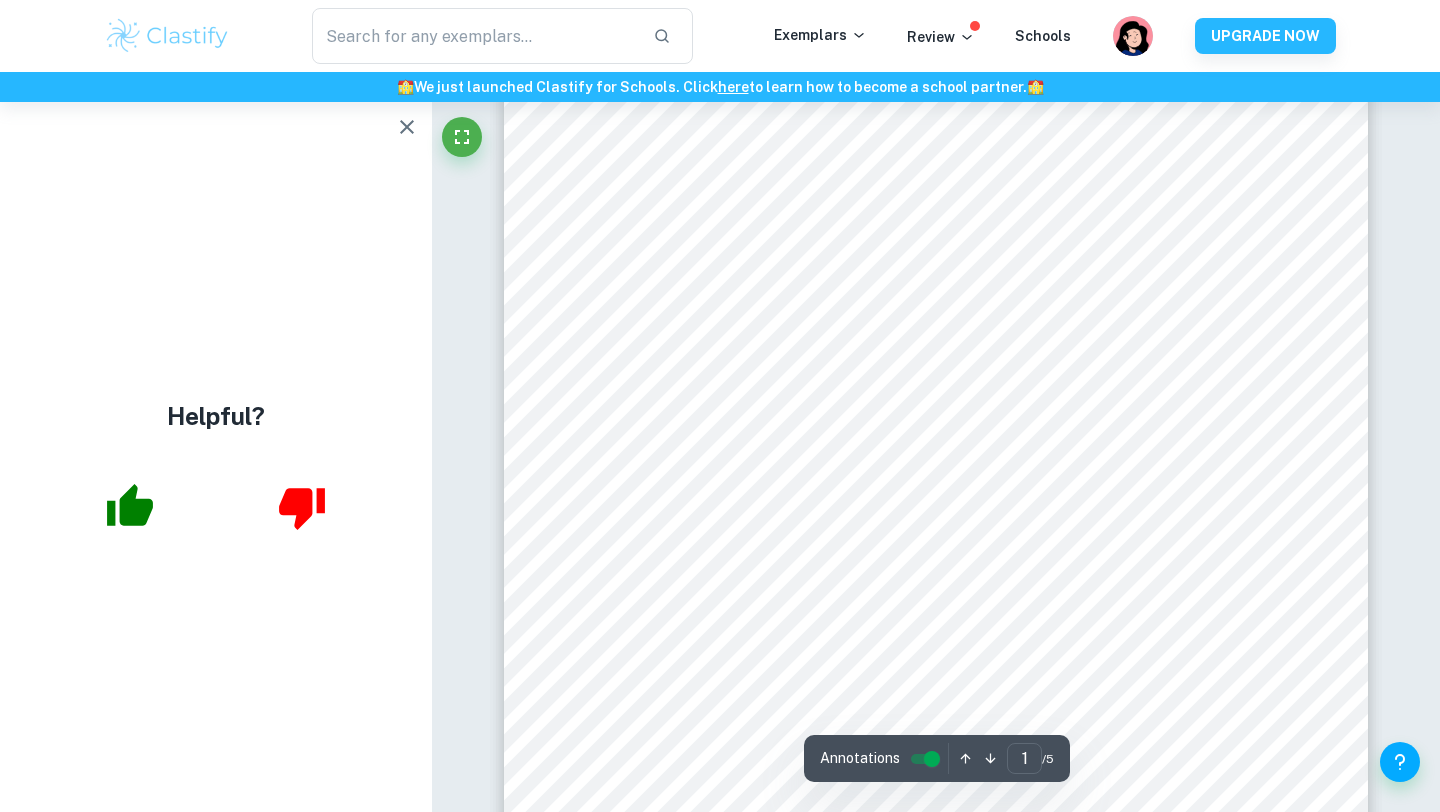 scroll, scrollTop: 380, scrollLeft: 0, axis: vertical 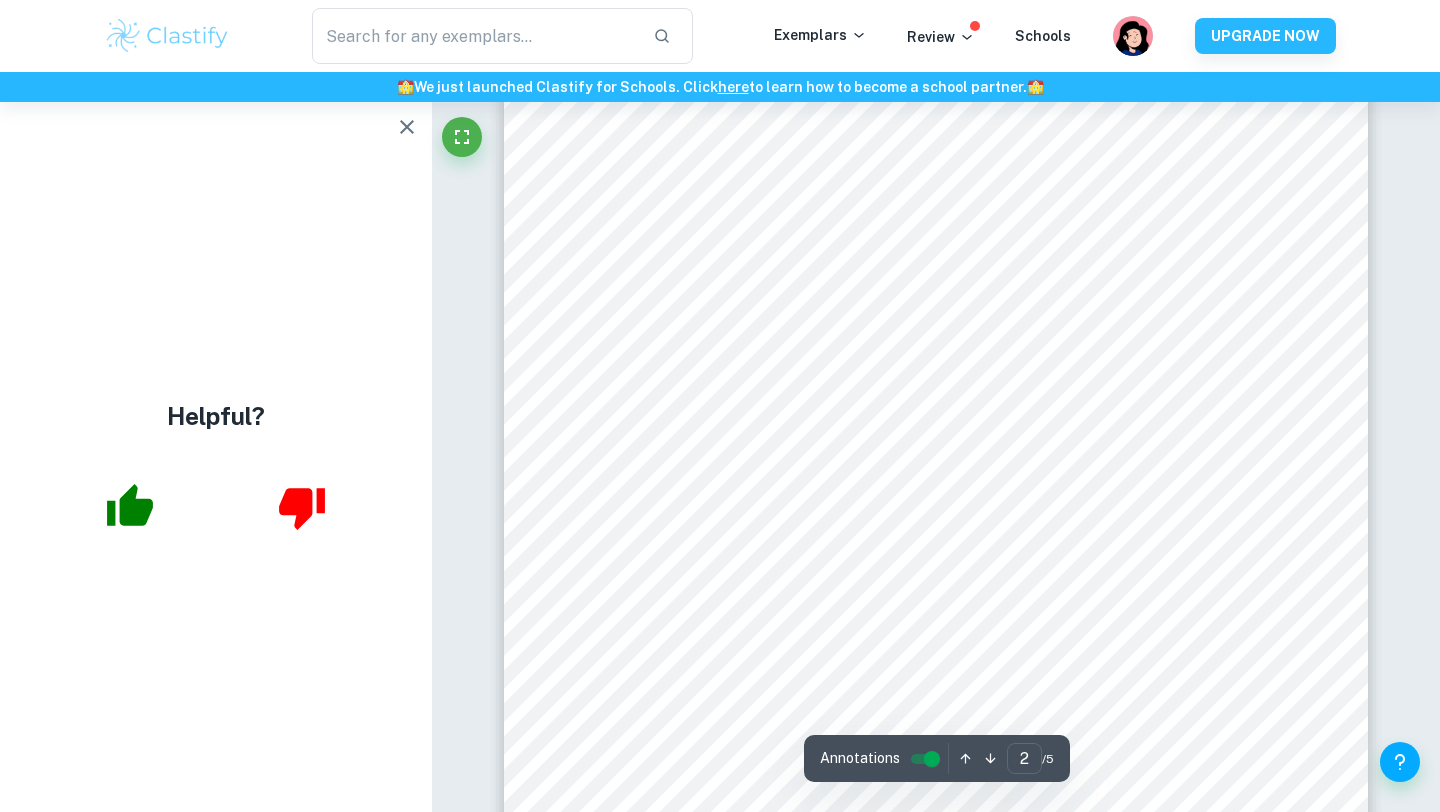 click on "Correct Criterion A :   The work is based on one of the 35 Prompts released by the IBO for the examination session Comment:  The prompt "What counts as good evidence for a claim?" is one of the 35 prompts provided by IB. Correct Other :   Comment: Unlock access to all  examiner  comments with Clastify Premium Upgrade Now   Correct Criterion A :   The Exhibition clearly identifies 3 objects, all linked to the chosen prompt Comment:  The student has clearly identified each object with a label which are all linked to the chosen prompt. Correct Criterion A :   The Exhibition clearly identifies 3 objects, all linked to the chosen prompt Comment:  The student has clearly identified each object with a label which are all linked to the chosen prompt. Correct Criterion A :   The Exhibition clearly identifies 3 objects, all linked to the chosen prompt Comment:  The student has clearly identified each object with a label which are all linked to the chosen prompt. Correct Criterion A :   Comment: Unlock access to all" at bounding box center (936, 1630) 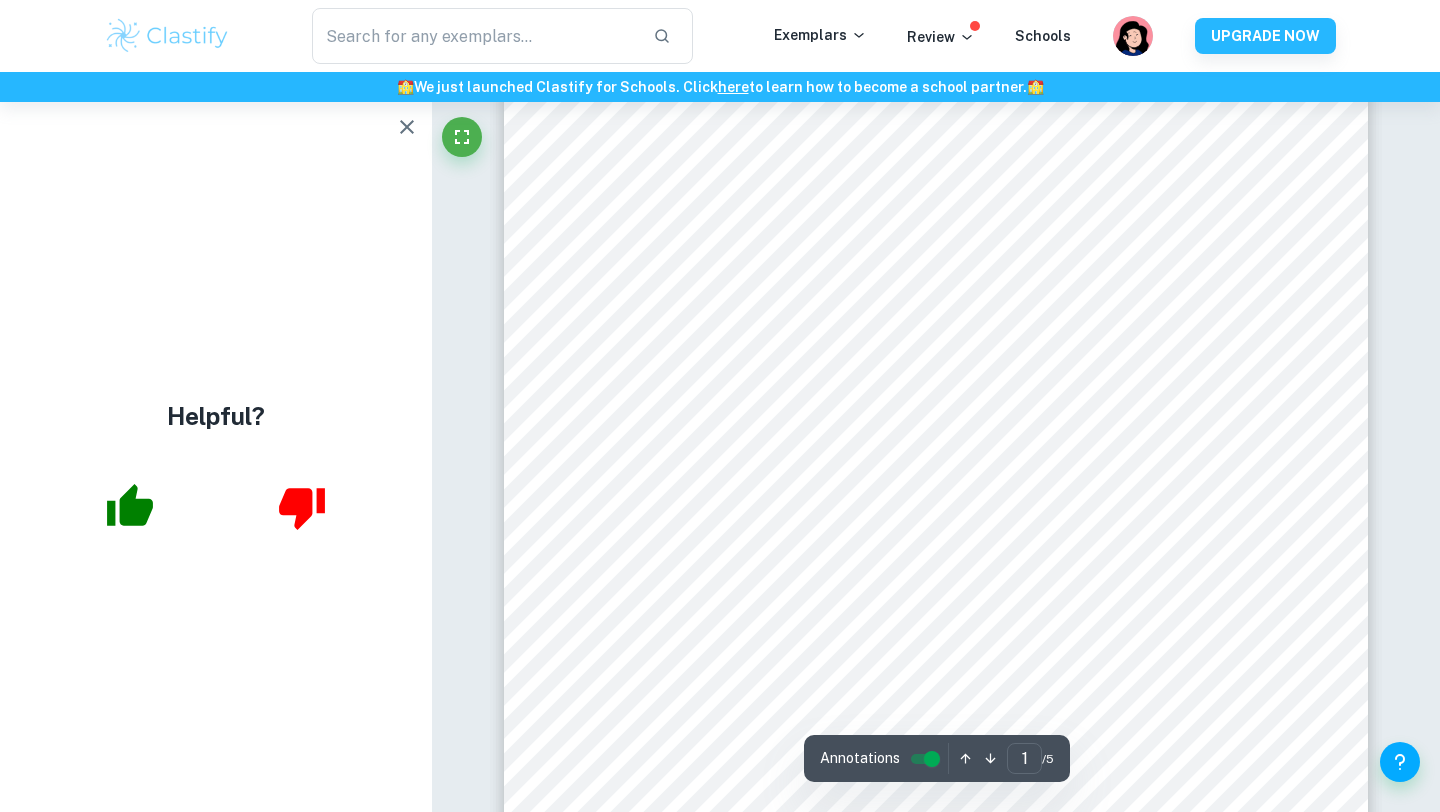 scroll, scrollTop: 0, scrollLeft: 0, axis: both 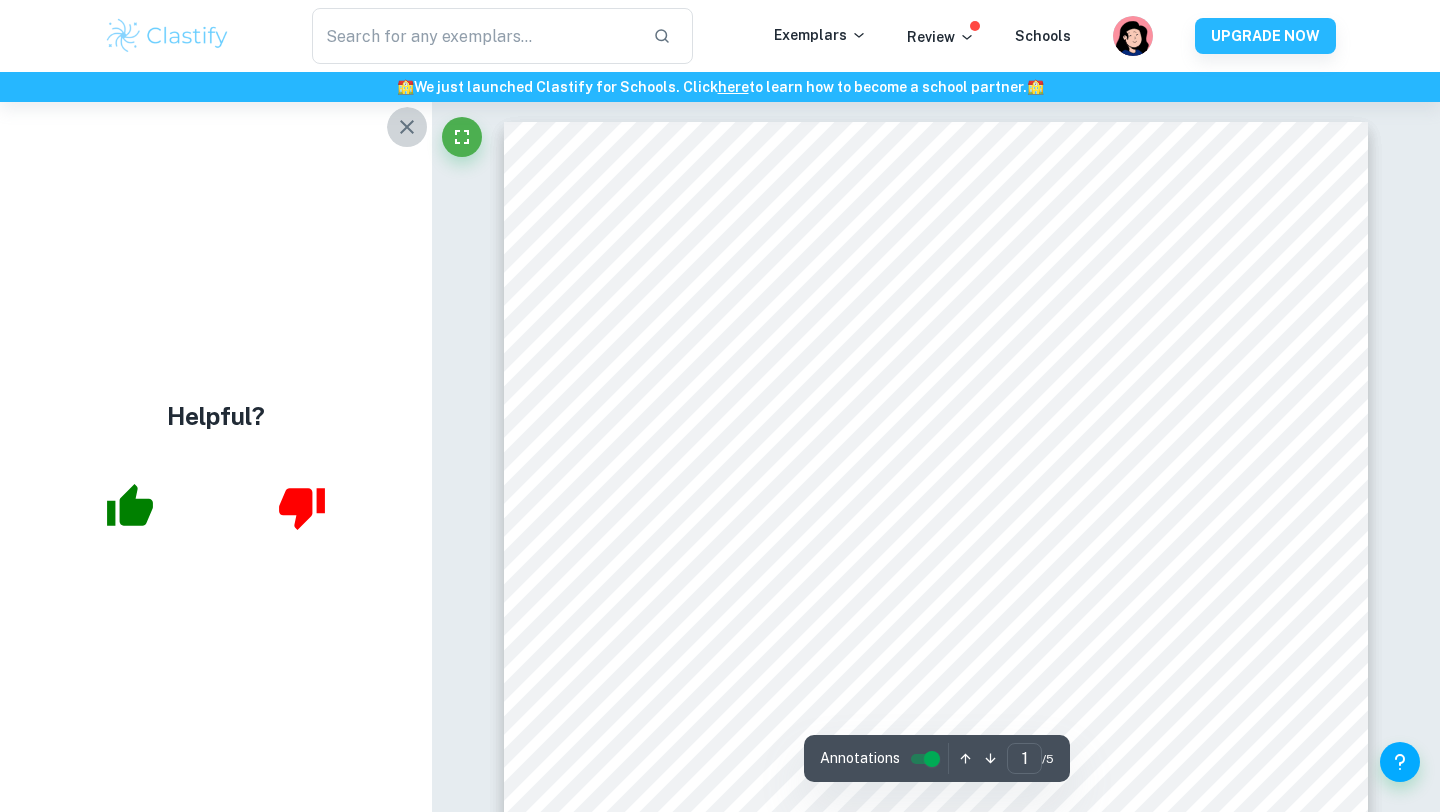 click 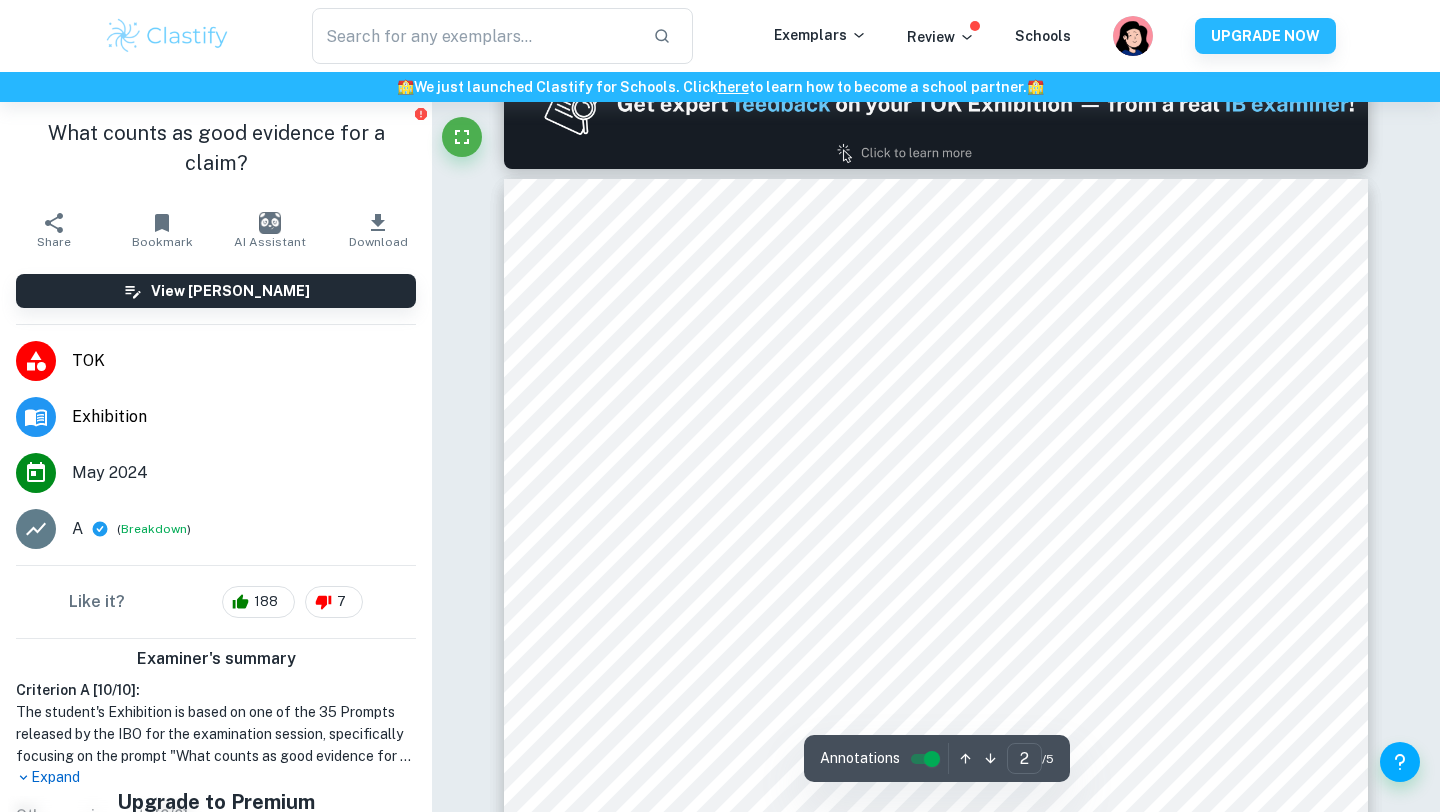 scroll, scrollTop: 1216, scrollLeft: 0, axis: vertical 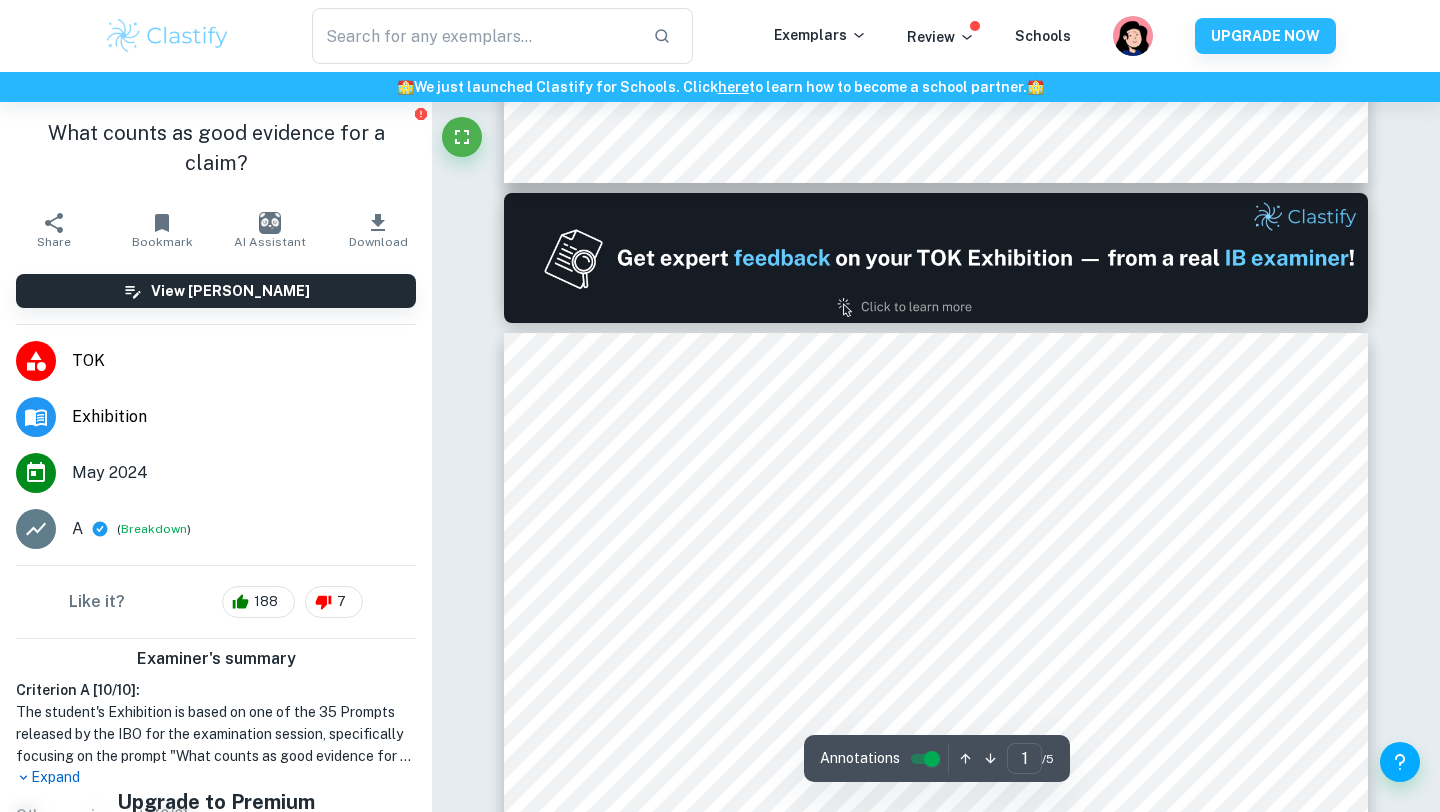 type on "2" 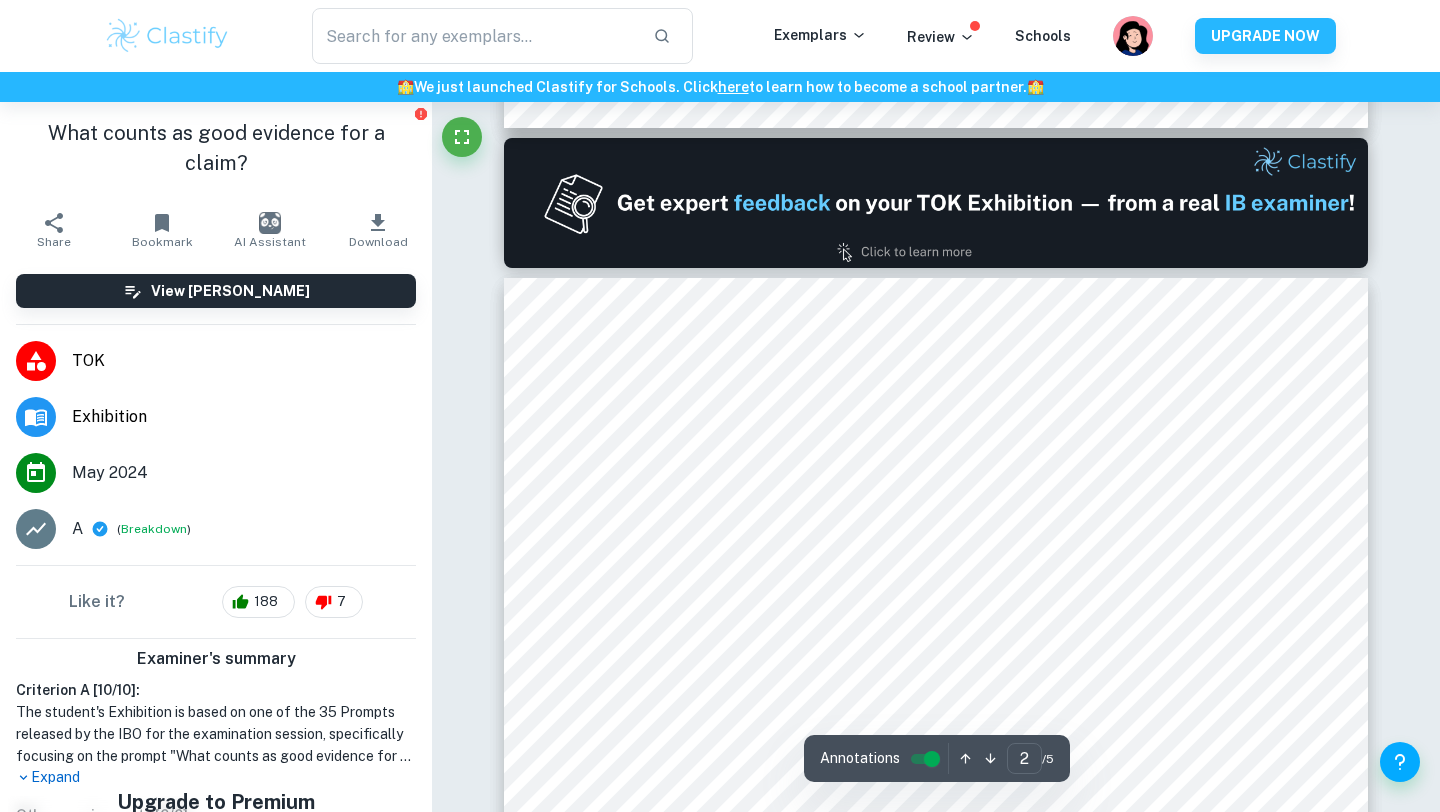 scroll, scrollTop: 1135, scrollLeft: 0, axis: vertical 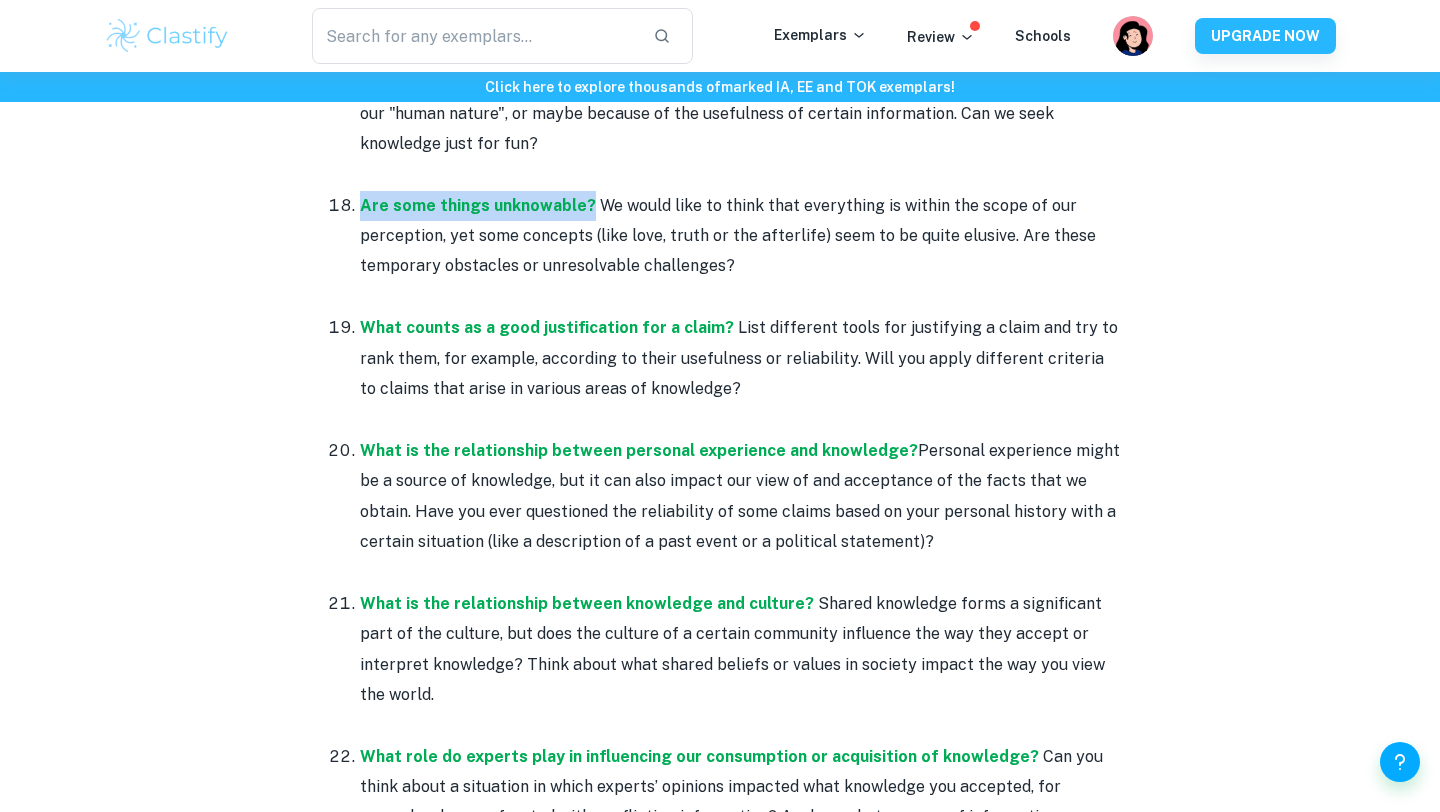 drag, startPoint x: 588, startPoint y: 180, endPoint x: 343, endPoint y: 178, distance: 245.00816 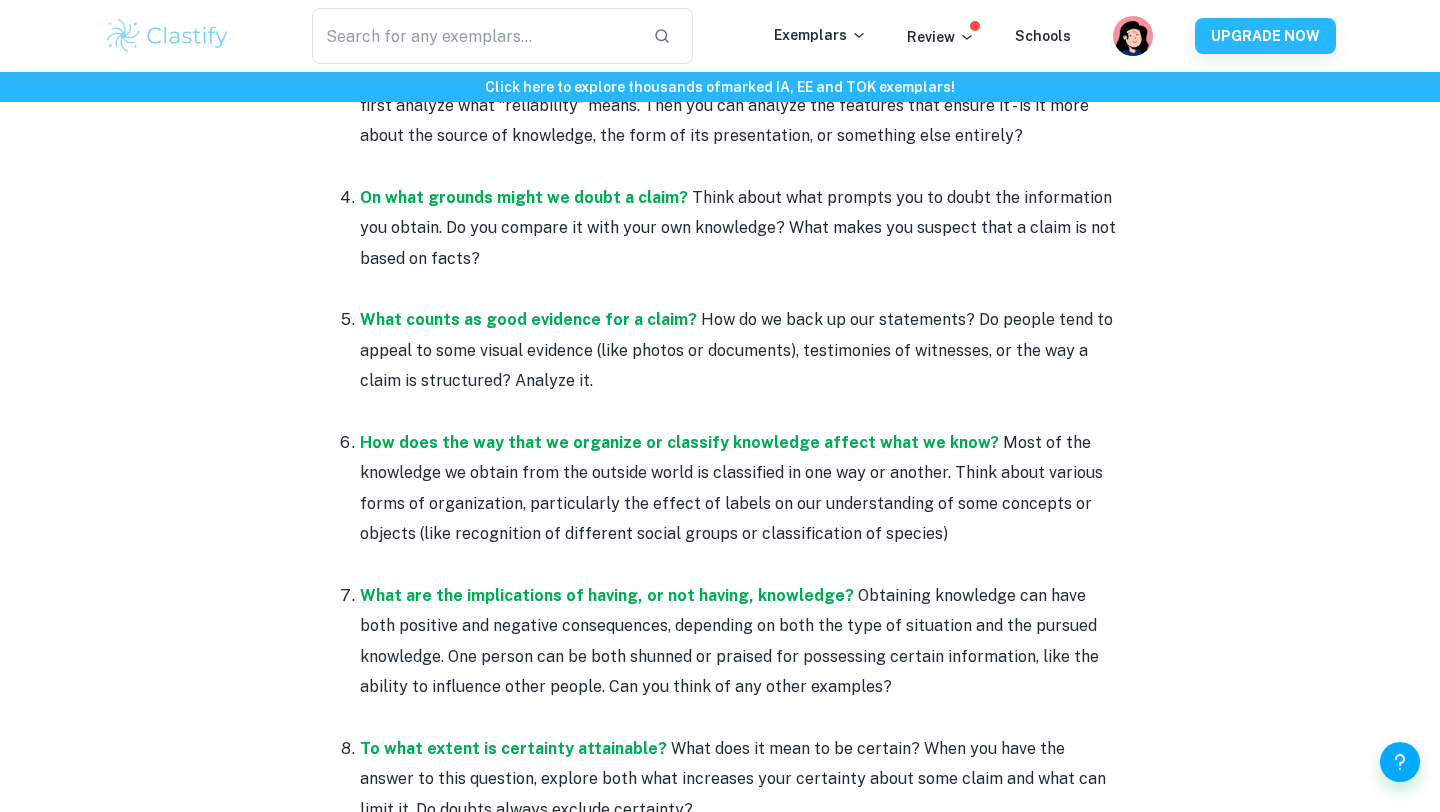 scroll, scrollTop: 1309, scrollLeft: 0, axis: vertical 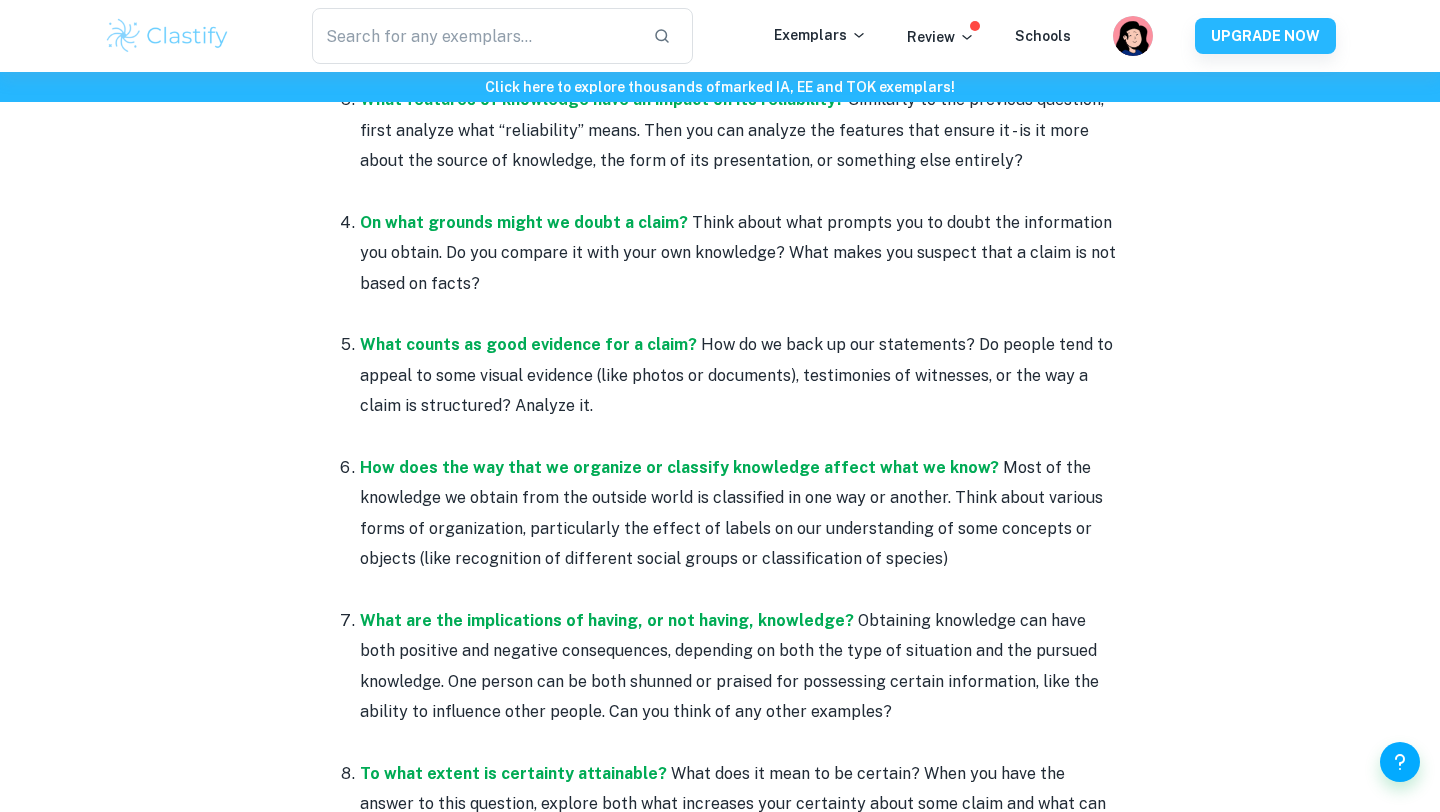 click at bounding box center [740, 314] 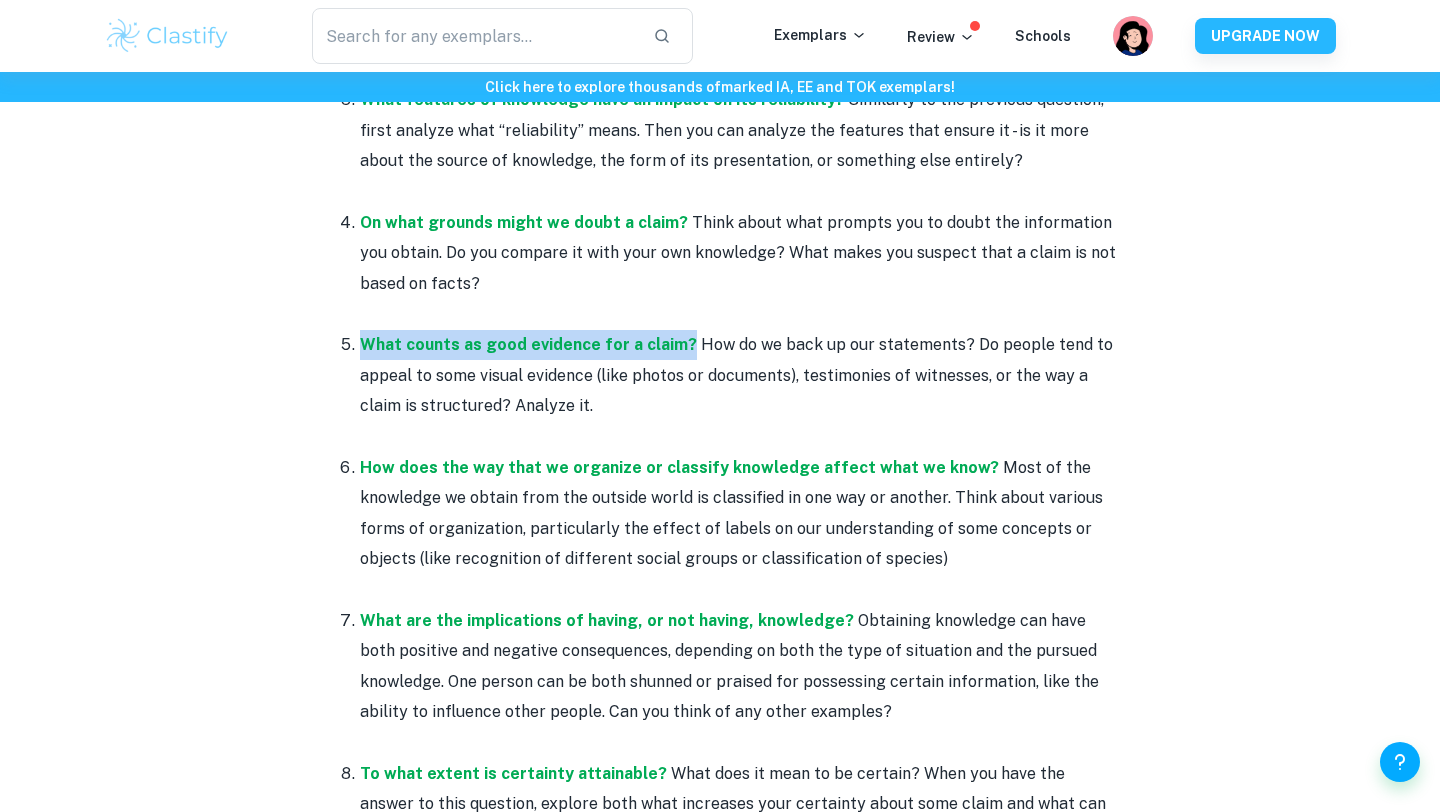 drag, startPoint x: 681, startPoint y: 344, endPoint x: 355, endPoint y: 352, distance: 326.09814 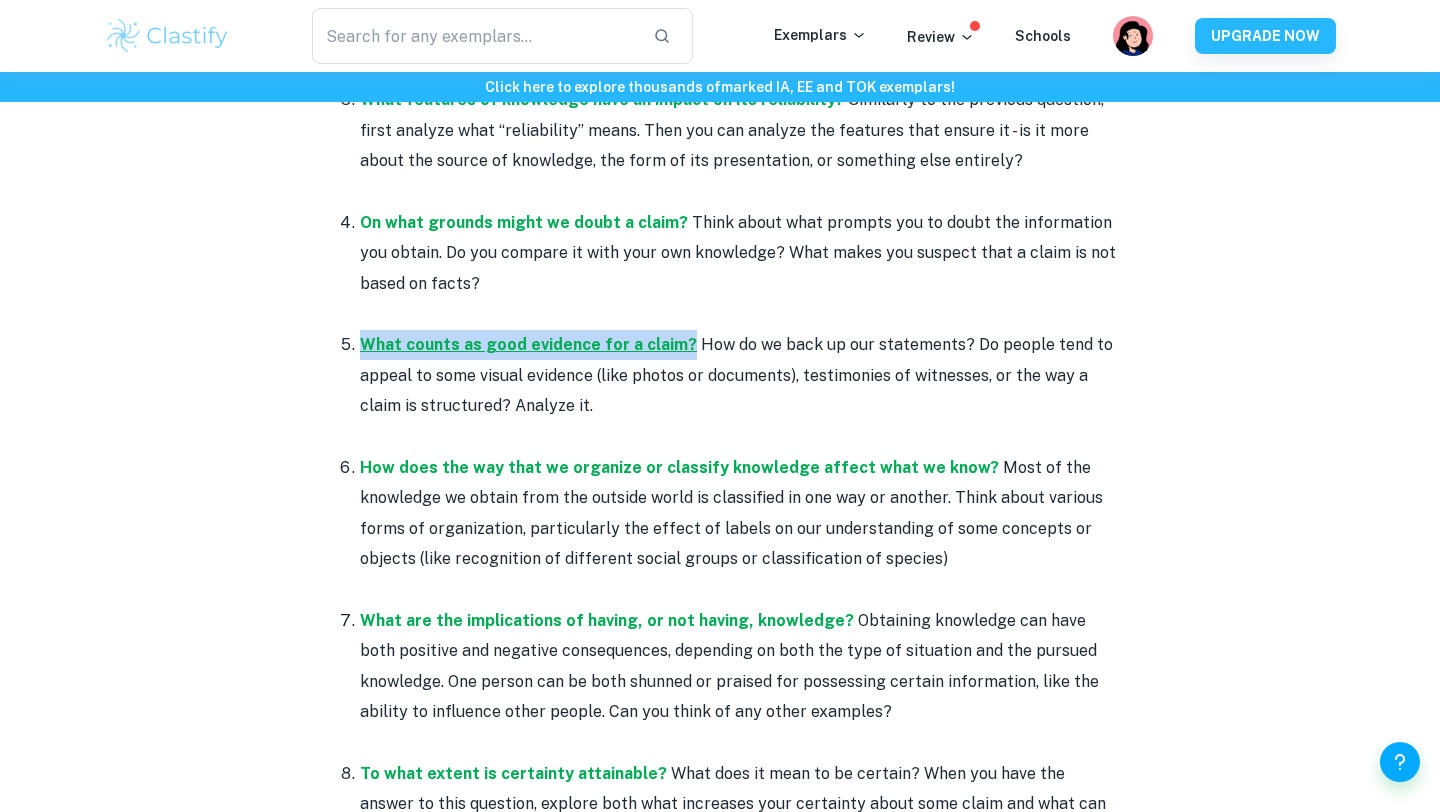 copy on "What counts as good evidence for a claim?" 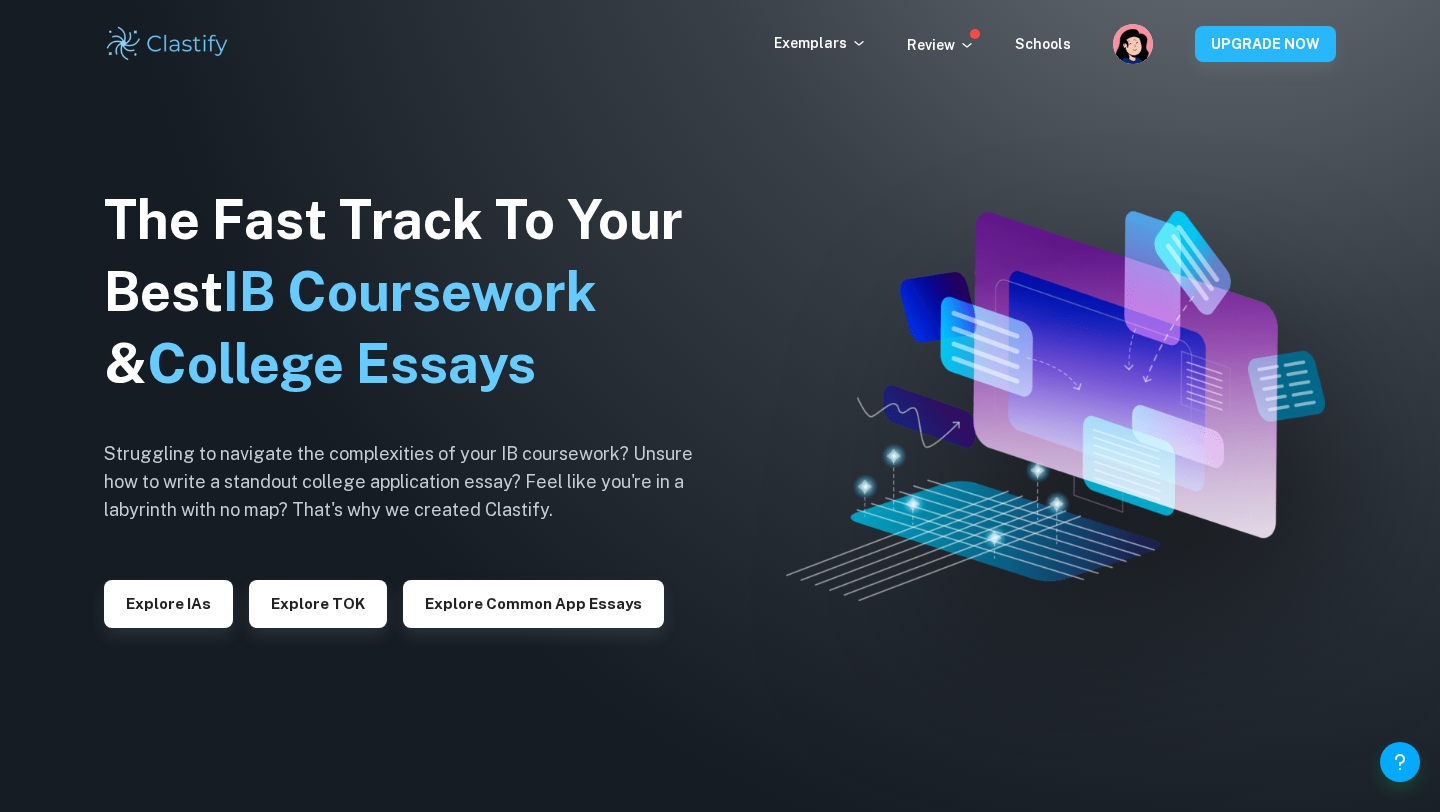 scroll, scrollTop: 0, scrollLeft: 0, axis: both 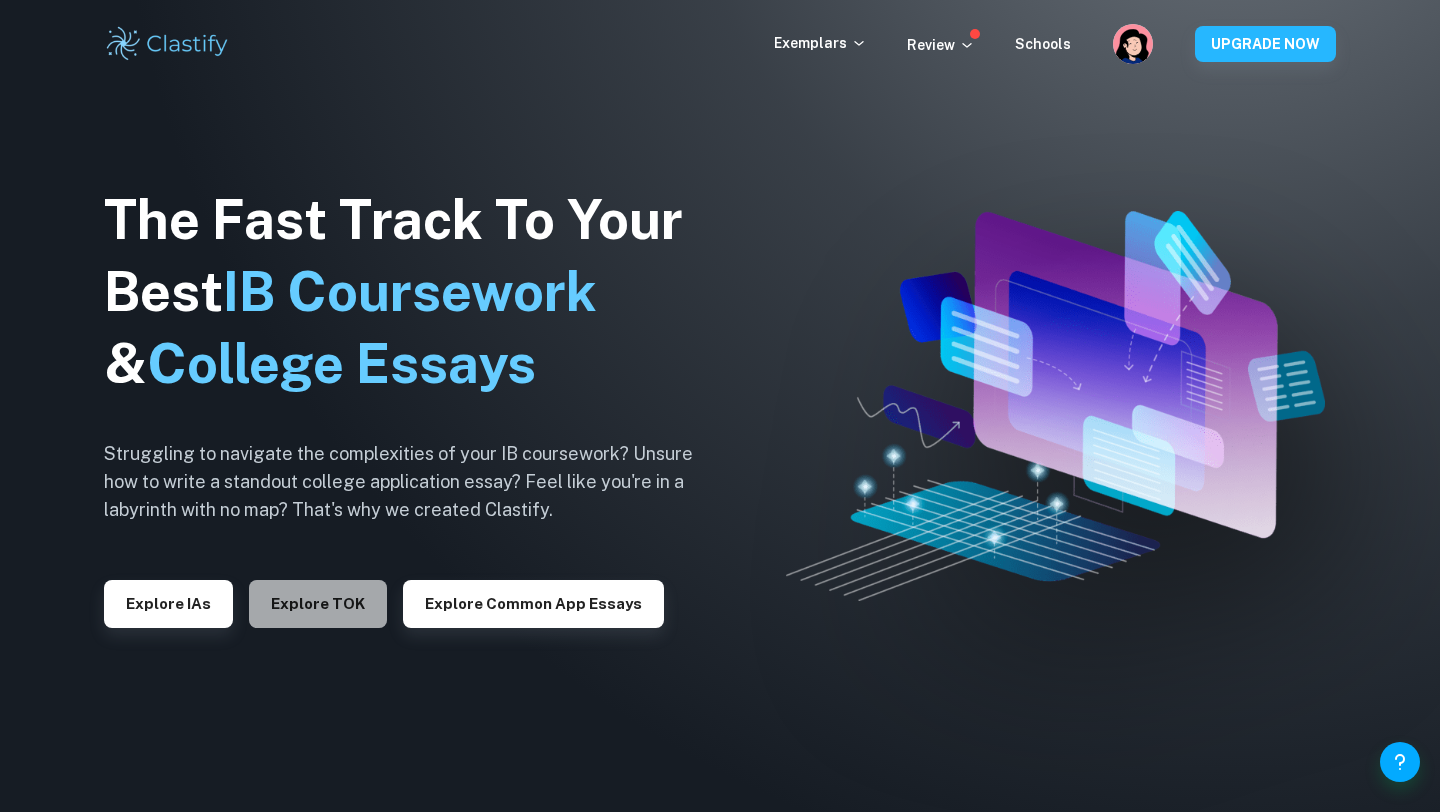 click on "Explore TOK" at bounding box center (318, 604) 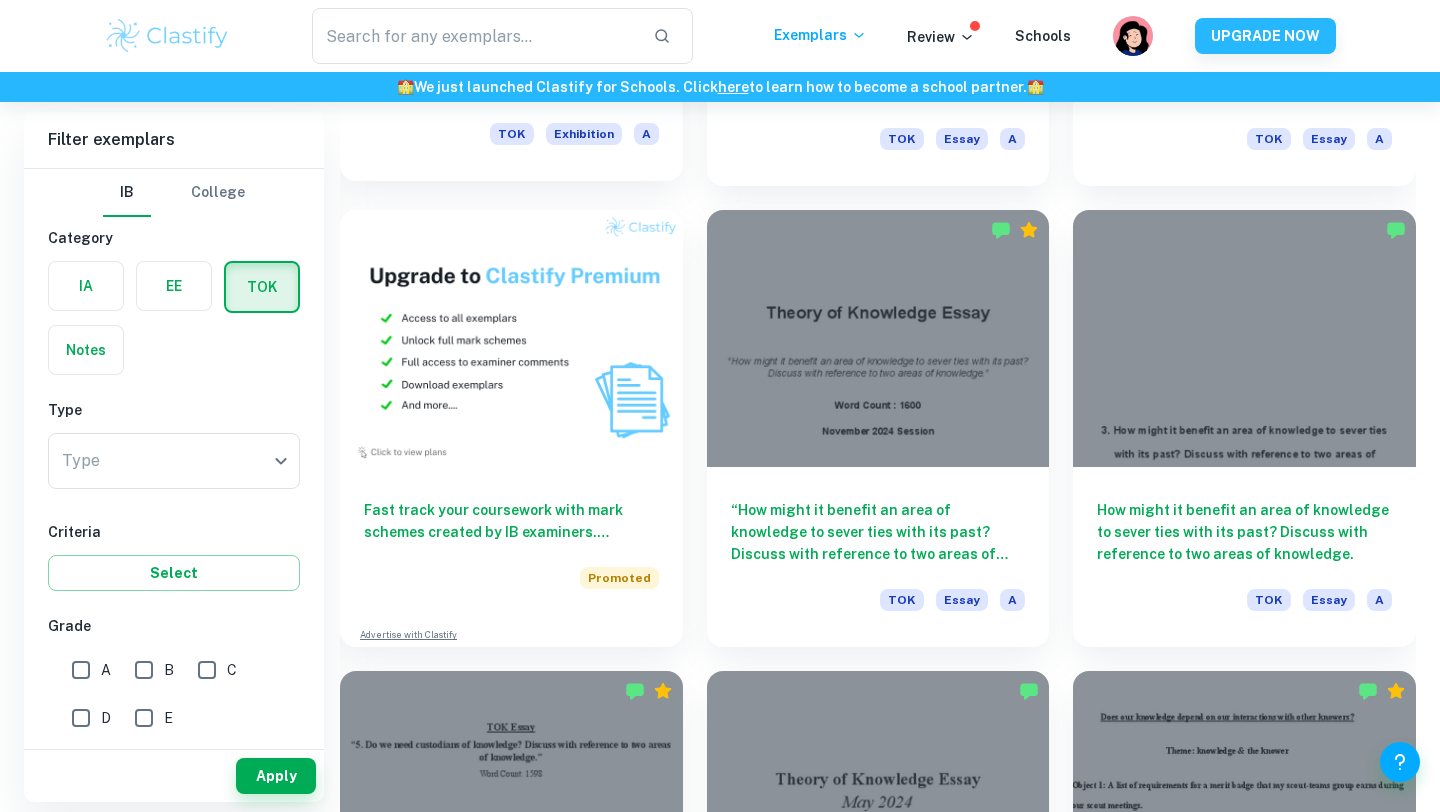 scroll, scrollTop: 1300, scrollLeft: 0, axis: vertical 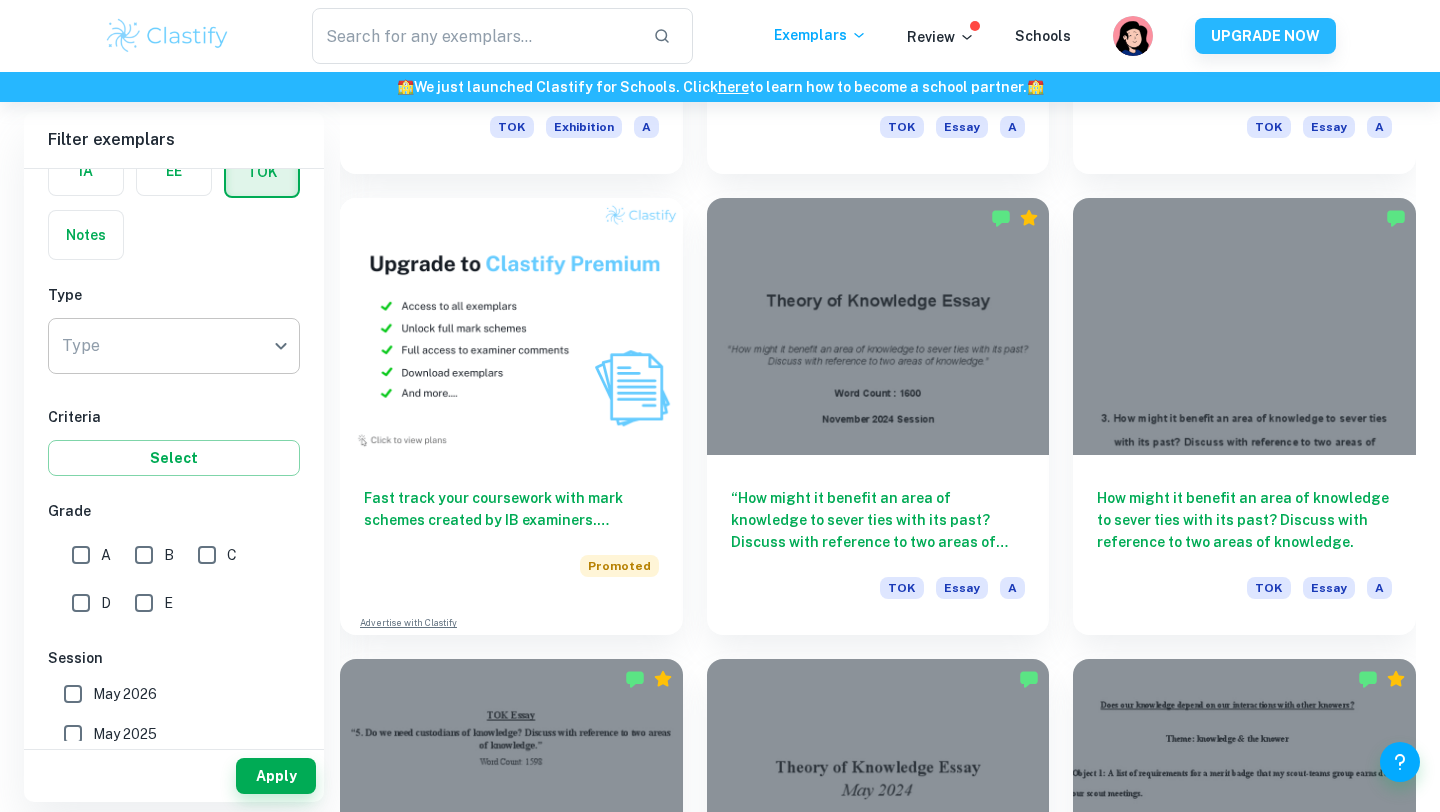 click on "​ Exemplars Review Schools UPGRADE NOW   🏫  We just launched Clastify for Schools. Click  here  to learn how to become a school partner.  🏫 Home TOK IB TOK examples Type a search phrase to find the most relevant    TOK    examples for you ​ Not sure what to search for? You can always look through our example Theory of Knowledge coursework below for inspiration. All TOK  Examples Filter Filter exemplars IB College Category IA EE TOK Notes Type Type ​ Type Criteria Select Grade A B C D E Session May 2026 May 2025 November 2024 May 2024 November 2023 May 2023 November 2022 May 2022 November 2021 May 2021 Other   Apply Filter exemplars IB College Category IA EE TOK Notes Type Type ​ Type Criteria Select Grade A B C D E Session May 2026 May 2025 November 2024 May 2024 November 2023 May 2023 November 2022 May 2022 November 2021 May 2021 Other   Apply   TOK Essay C What constraints are there on the pursuit of knowledge? TOK Exhibition A Want full marks on your  TOK 🎯 Promoted Advertise with Clastify" at bounding box center [720, -792] 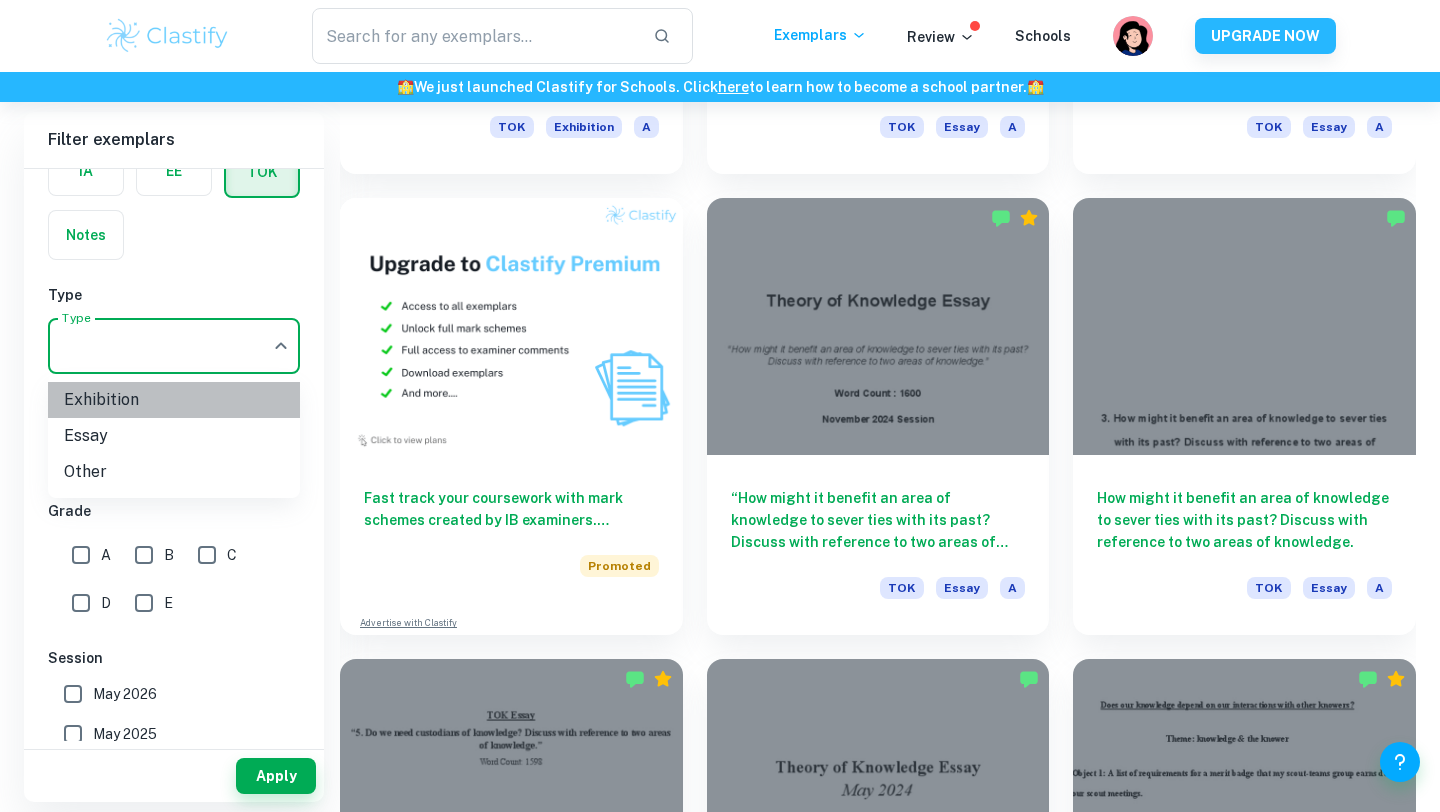 click on "Exhibition" at bounding box center [174, 400] 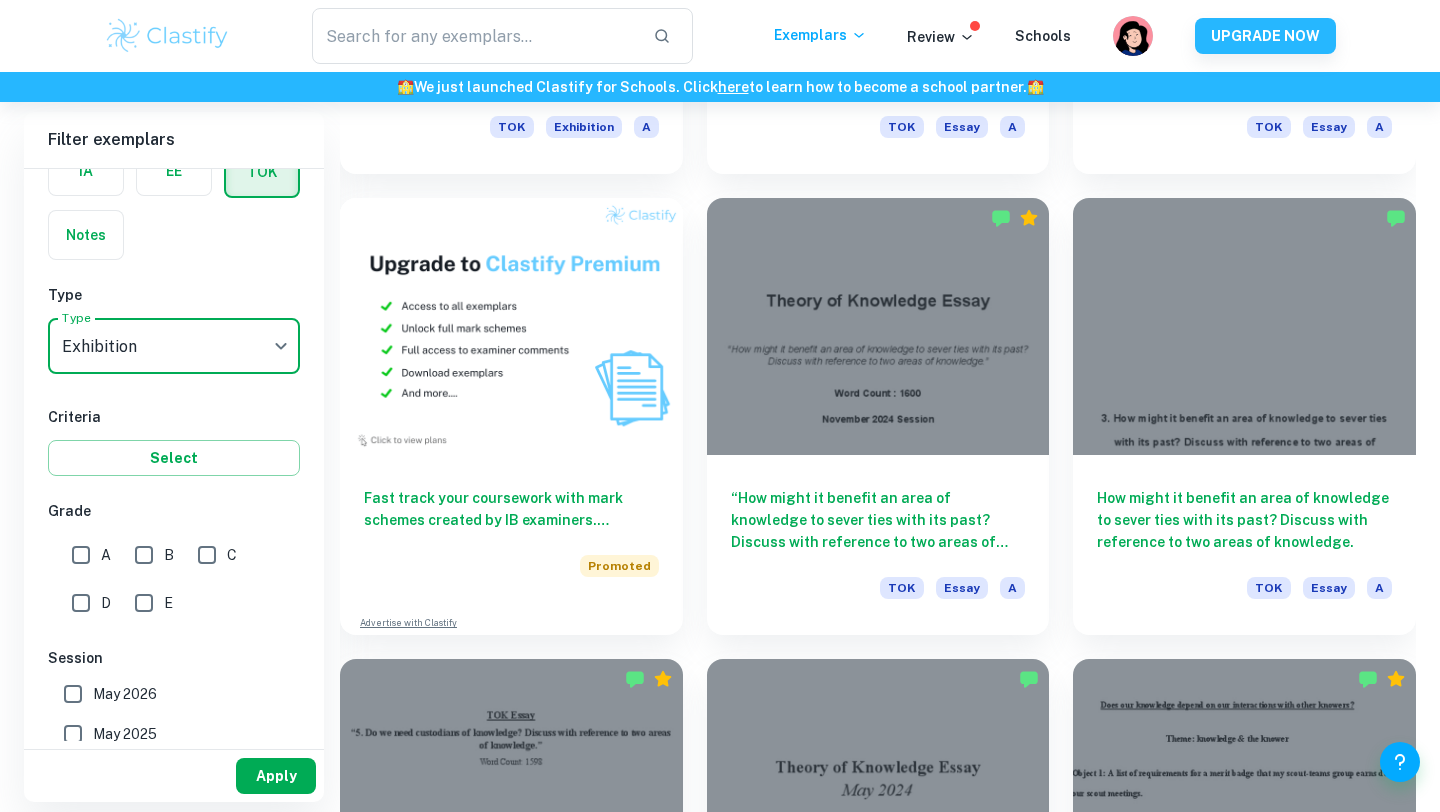click on "Apply" at bounding box center [276, 776] 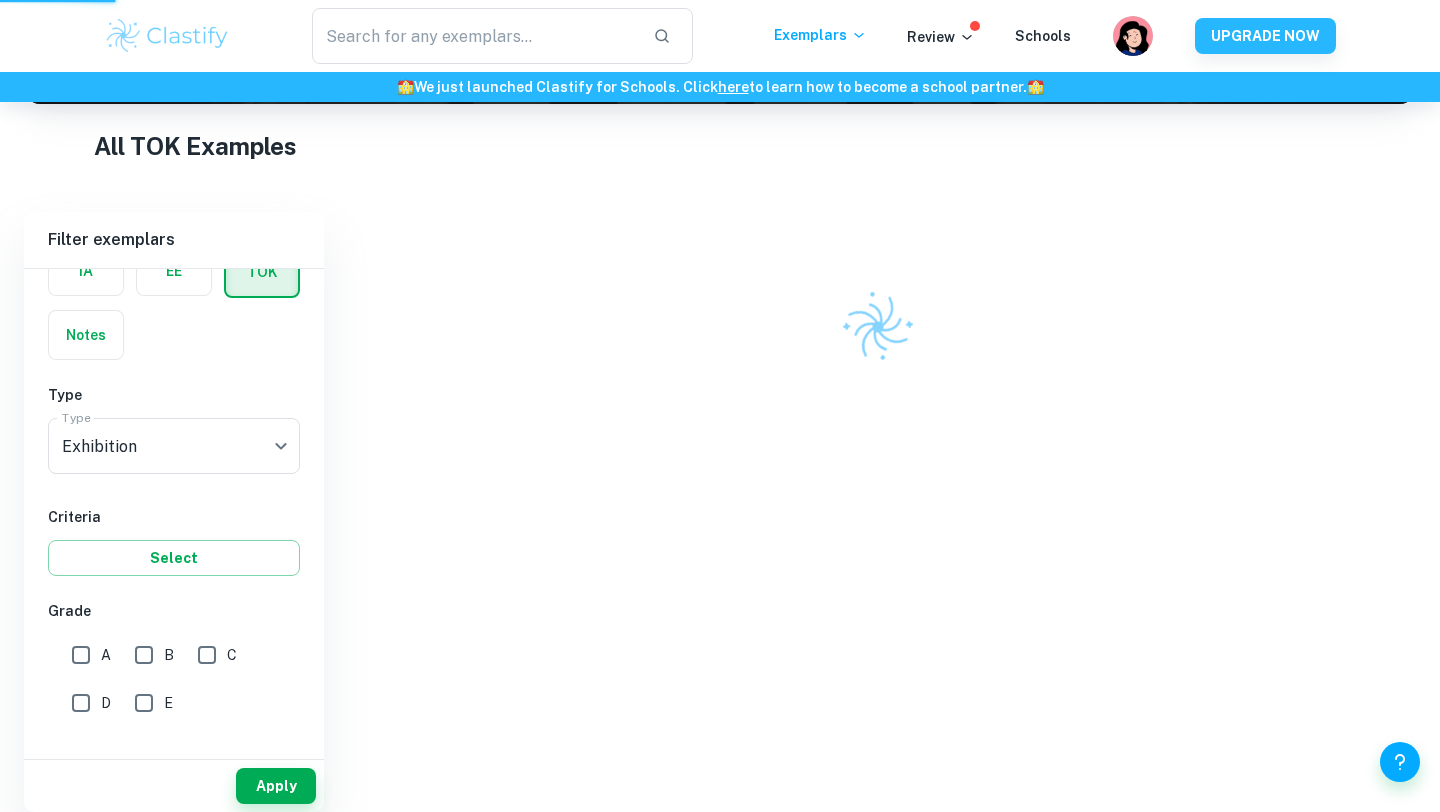 scroll, scrollTop: 364, scrollLeft: 0, axis: vertical 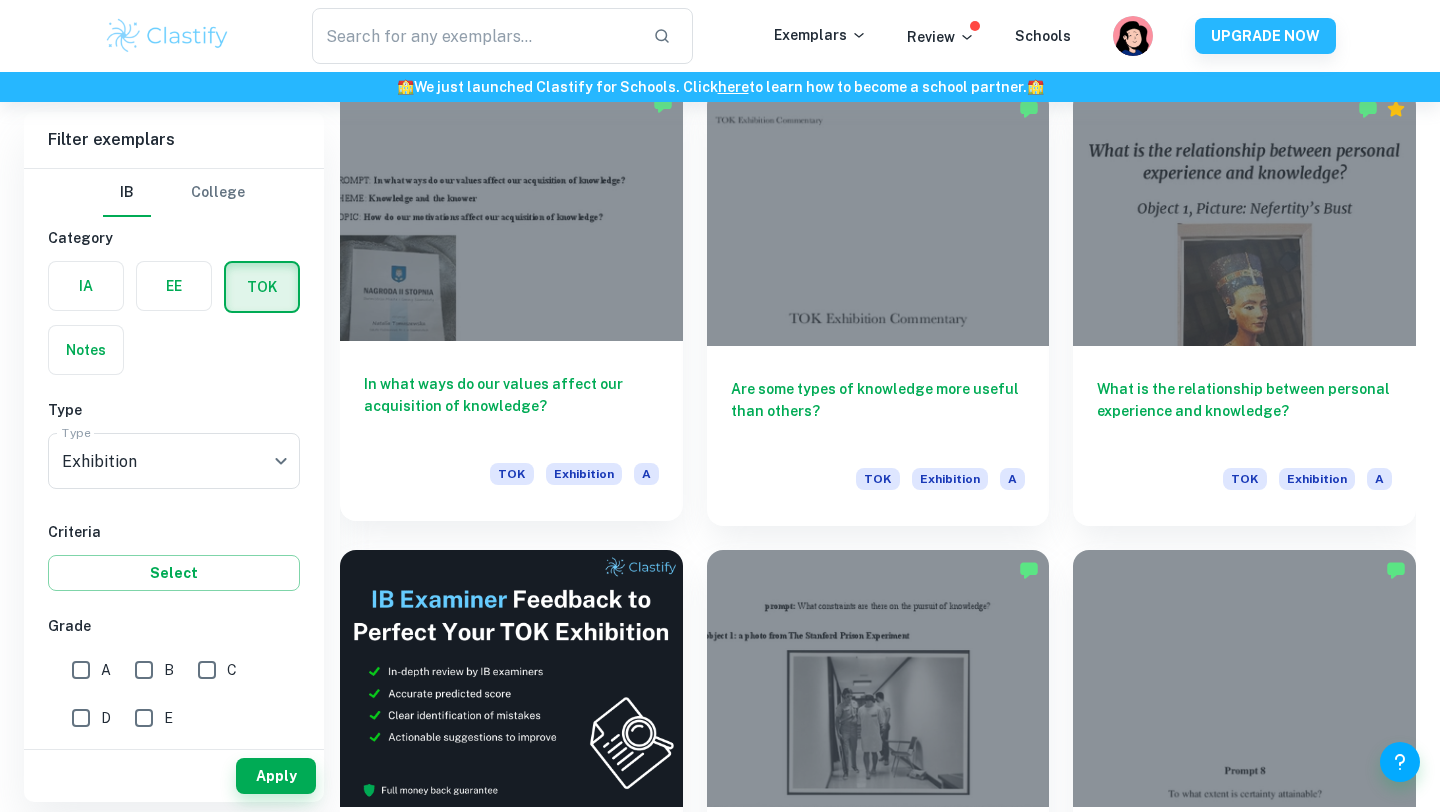 click at bounding box center (511, 212) 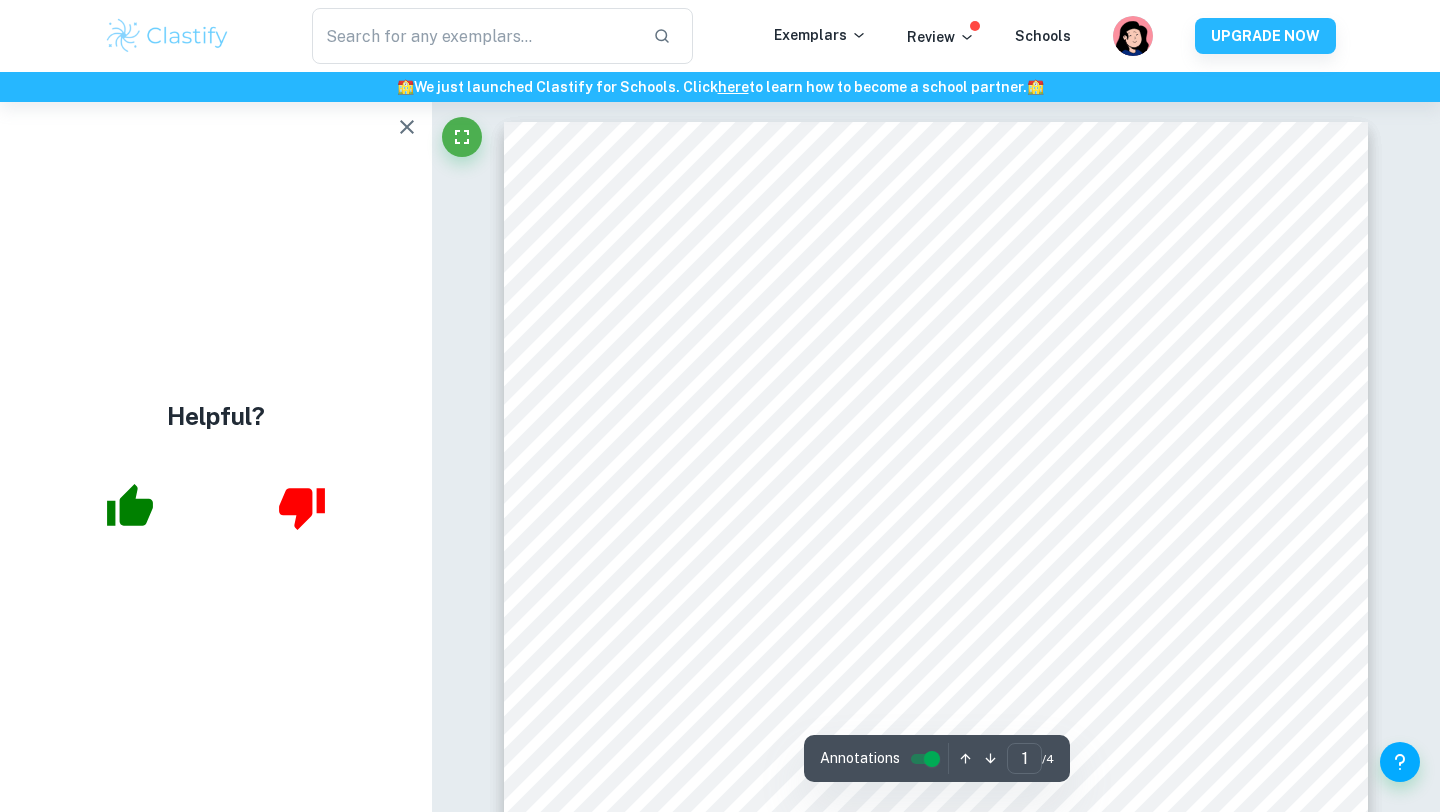 scroll, scrollTop: 1, scrollLeft: 0, axis: vertical 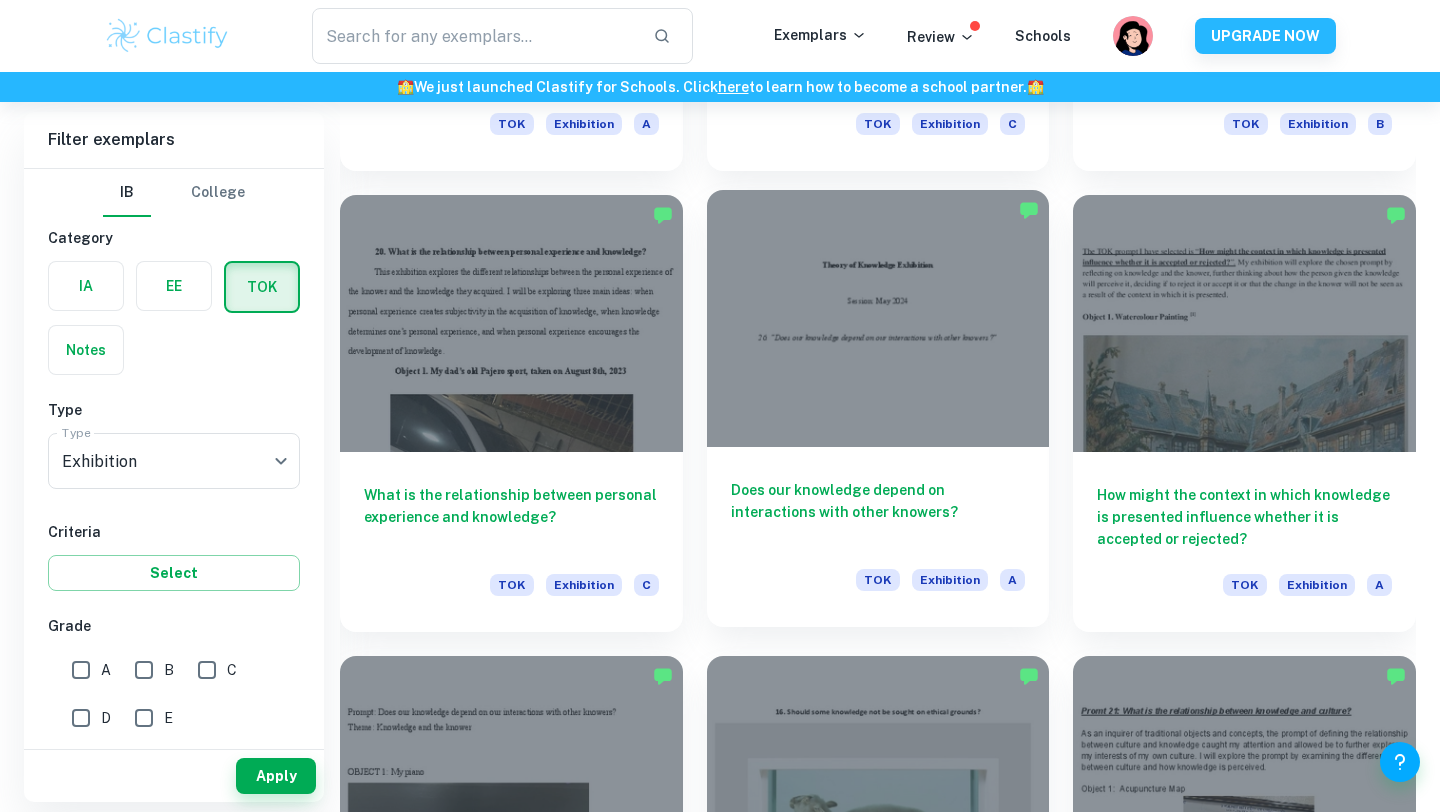 click at bounding box center [878, 318] 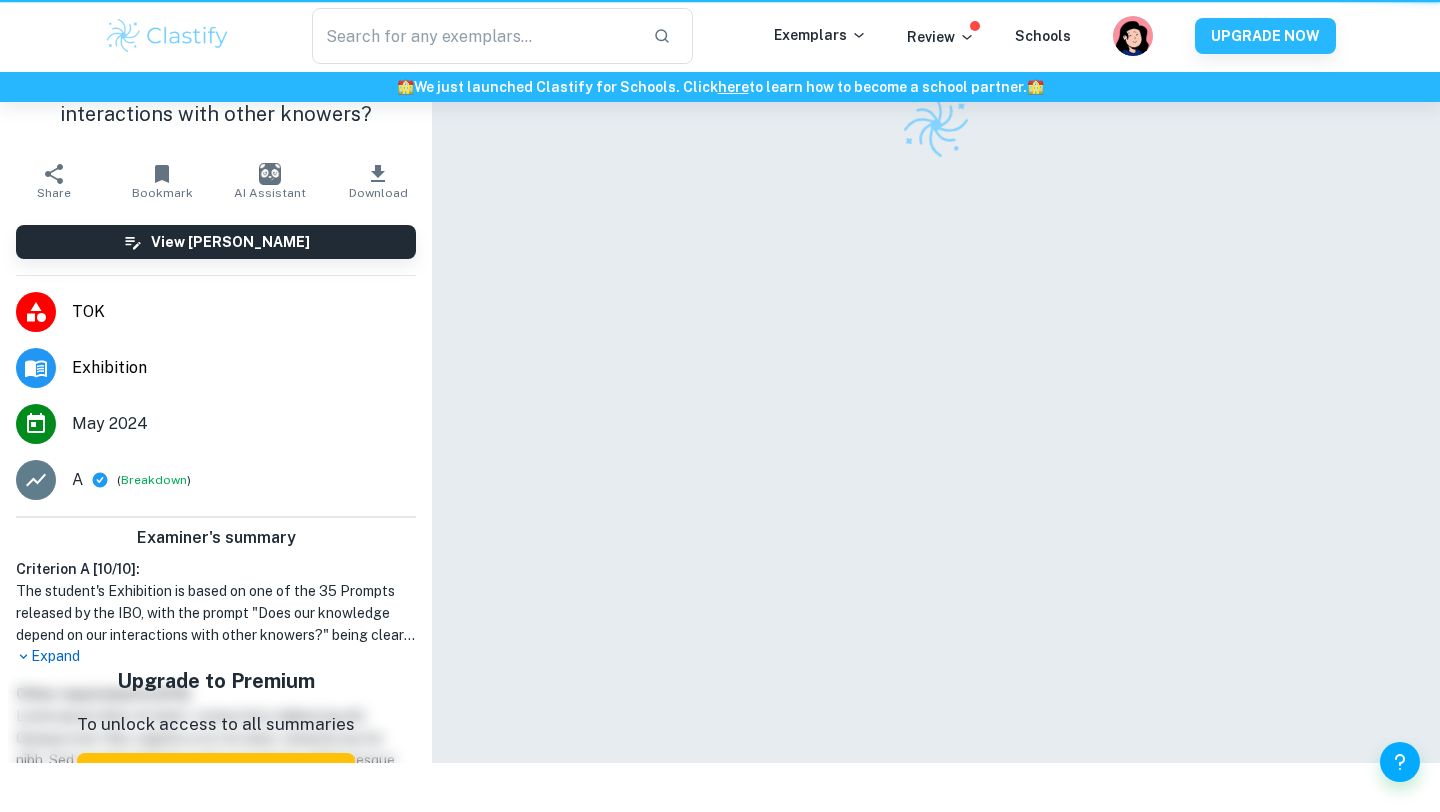 scroll, scrollTop: 0, scrollLeft: 0, axis: both 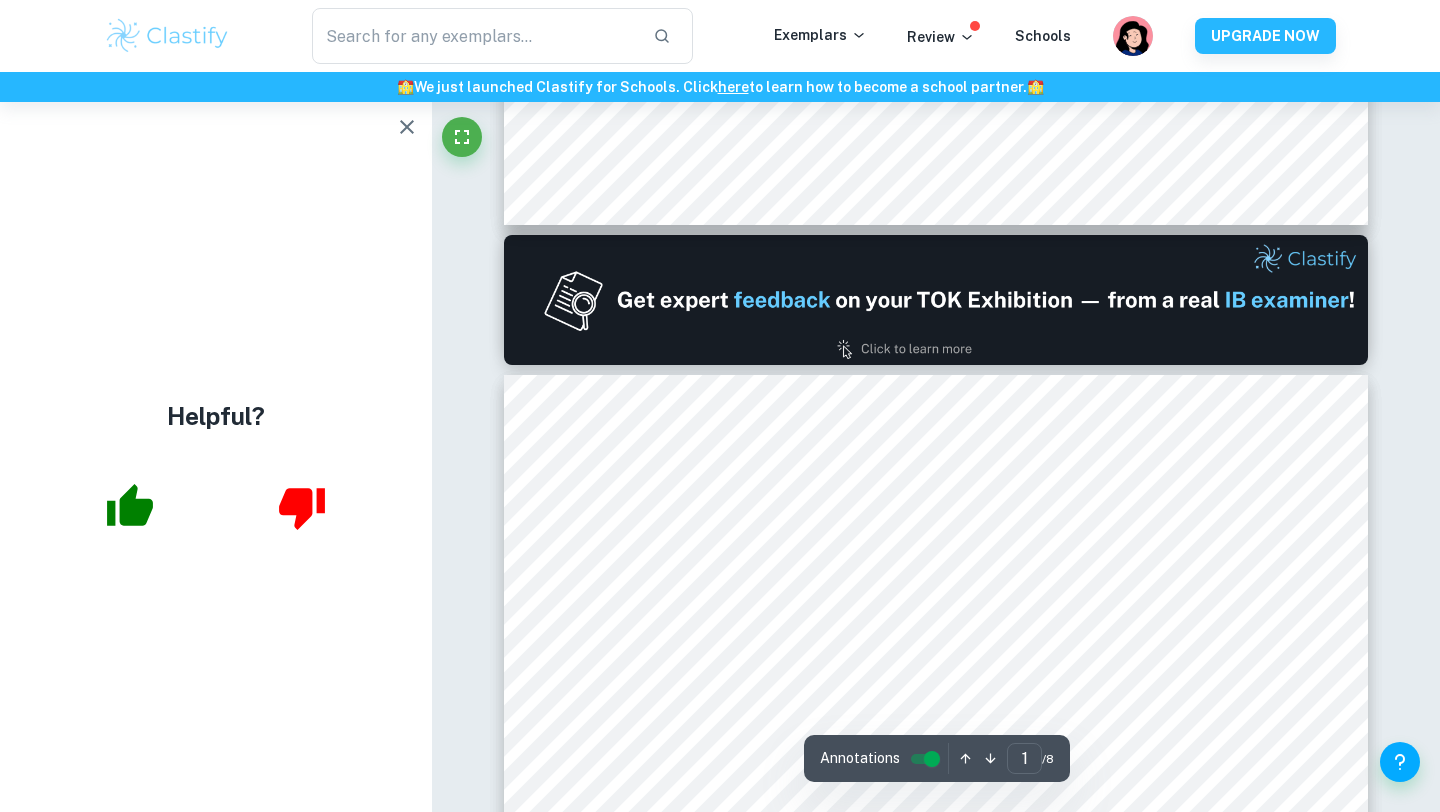 type on "2" 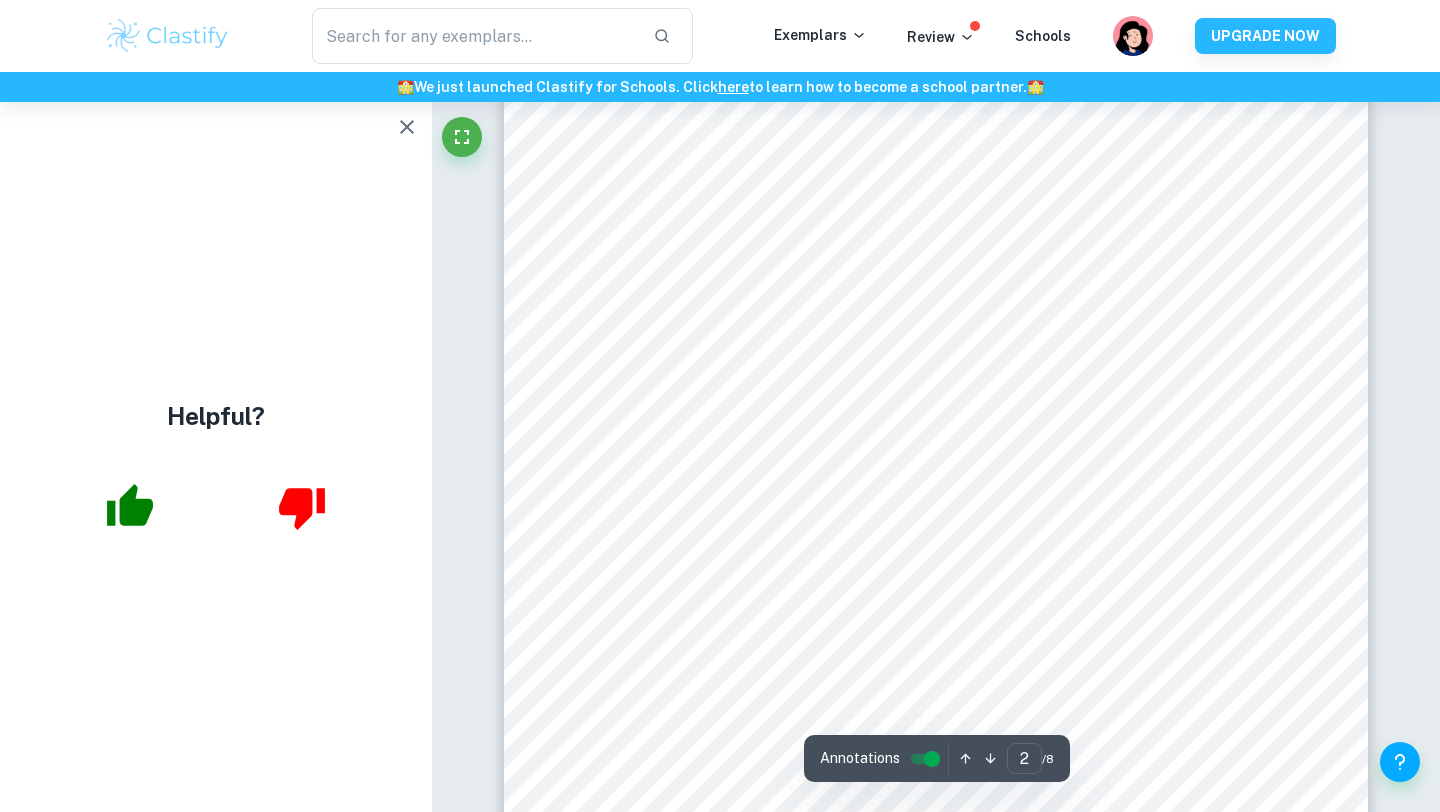 scroll, scrollTop: 1570, scrollLeft: 0, axis: vertical 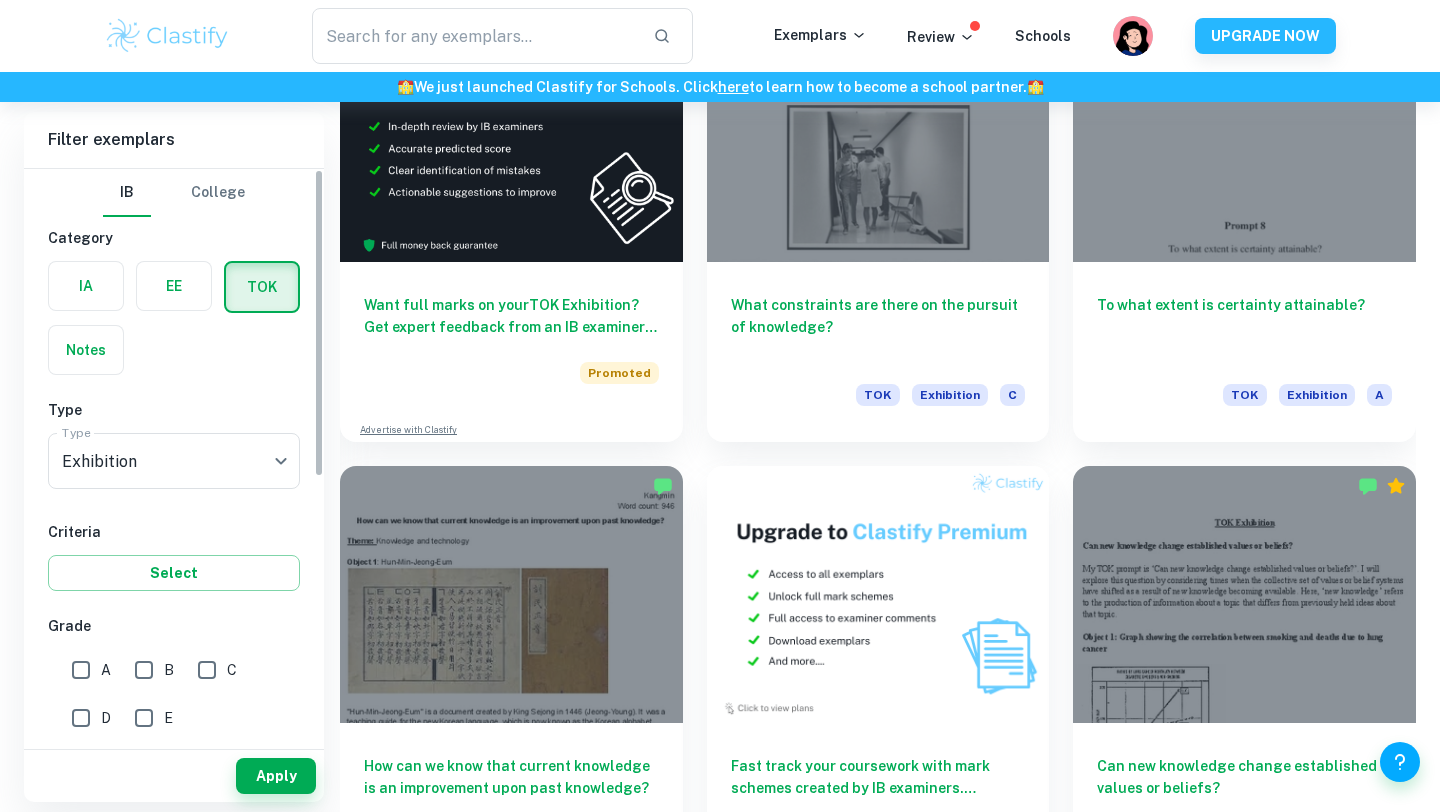 click on "A" at bounding box center (81, 670) 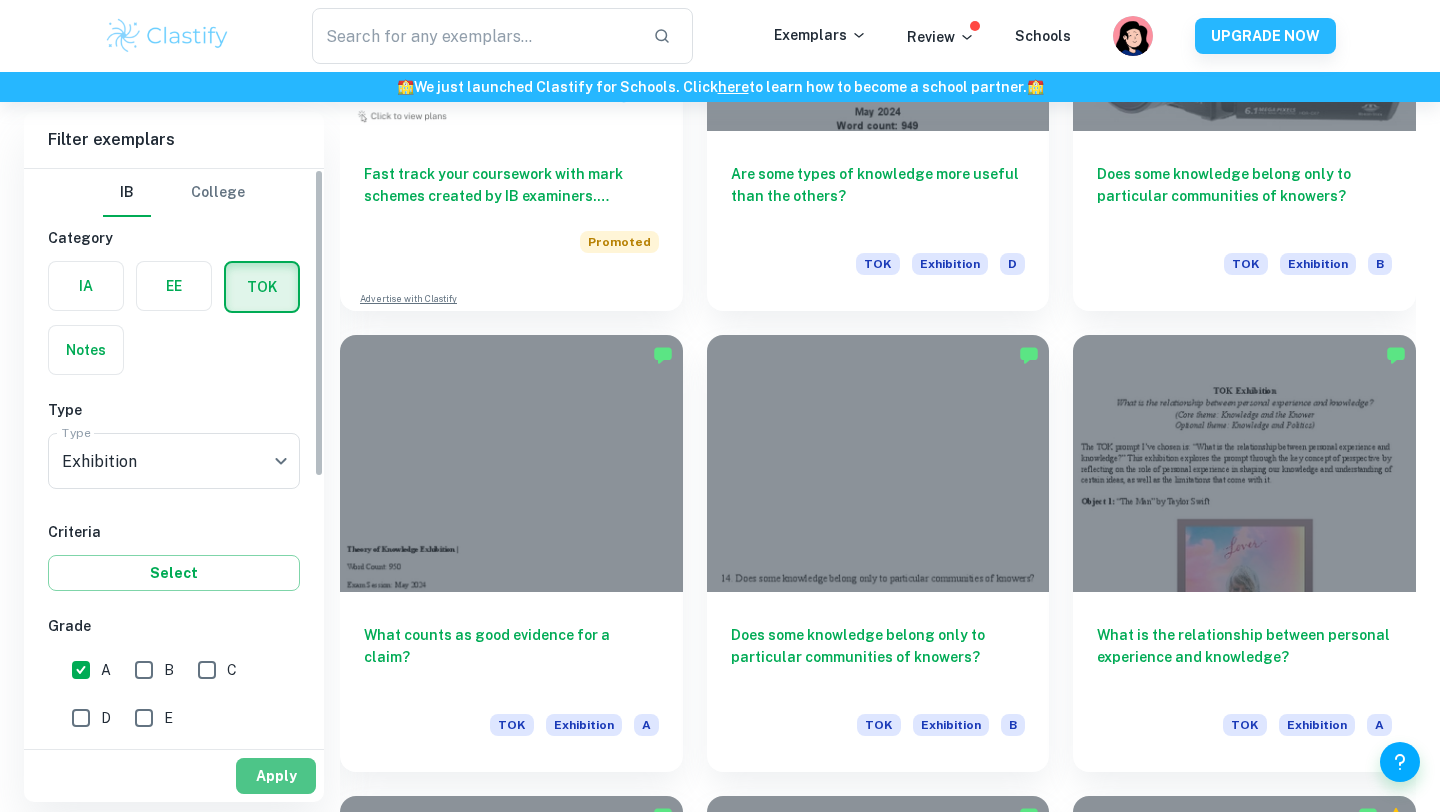 click on "Apply" at bounding box center [276, 776] 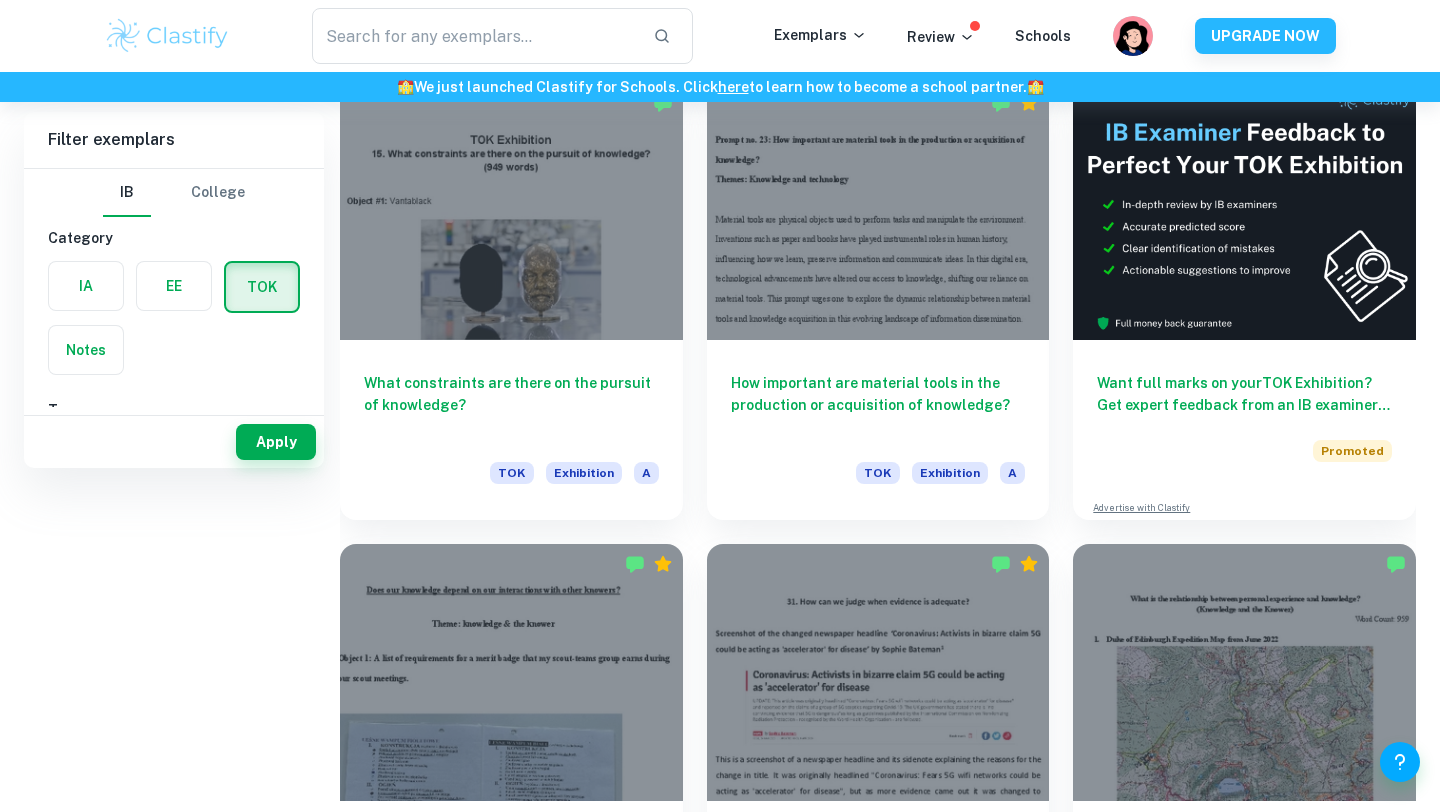 scroll, scrollTop: 229, scrollLeft: 0, axis: vertical 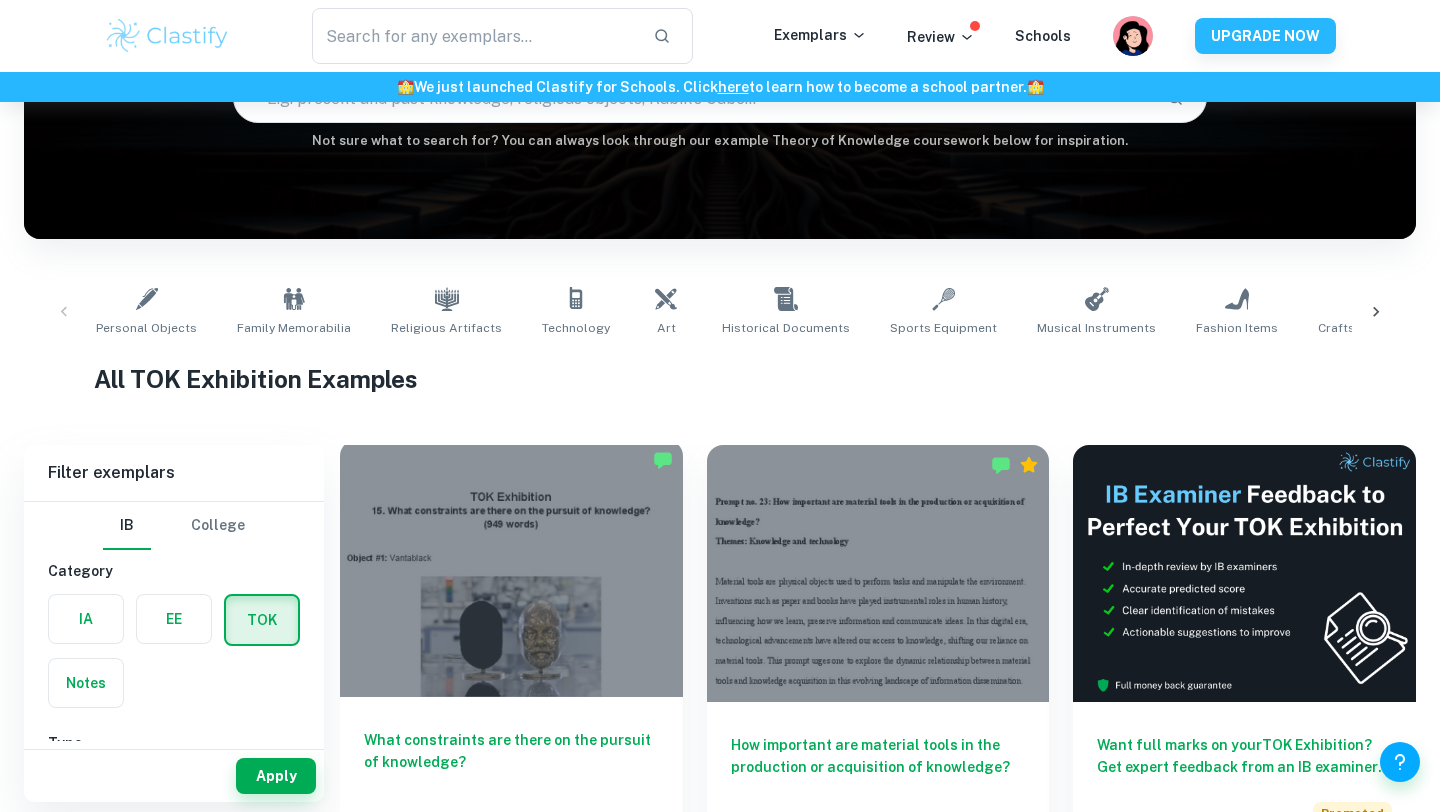 click at bounding box center [511, 568] 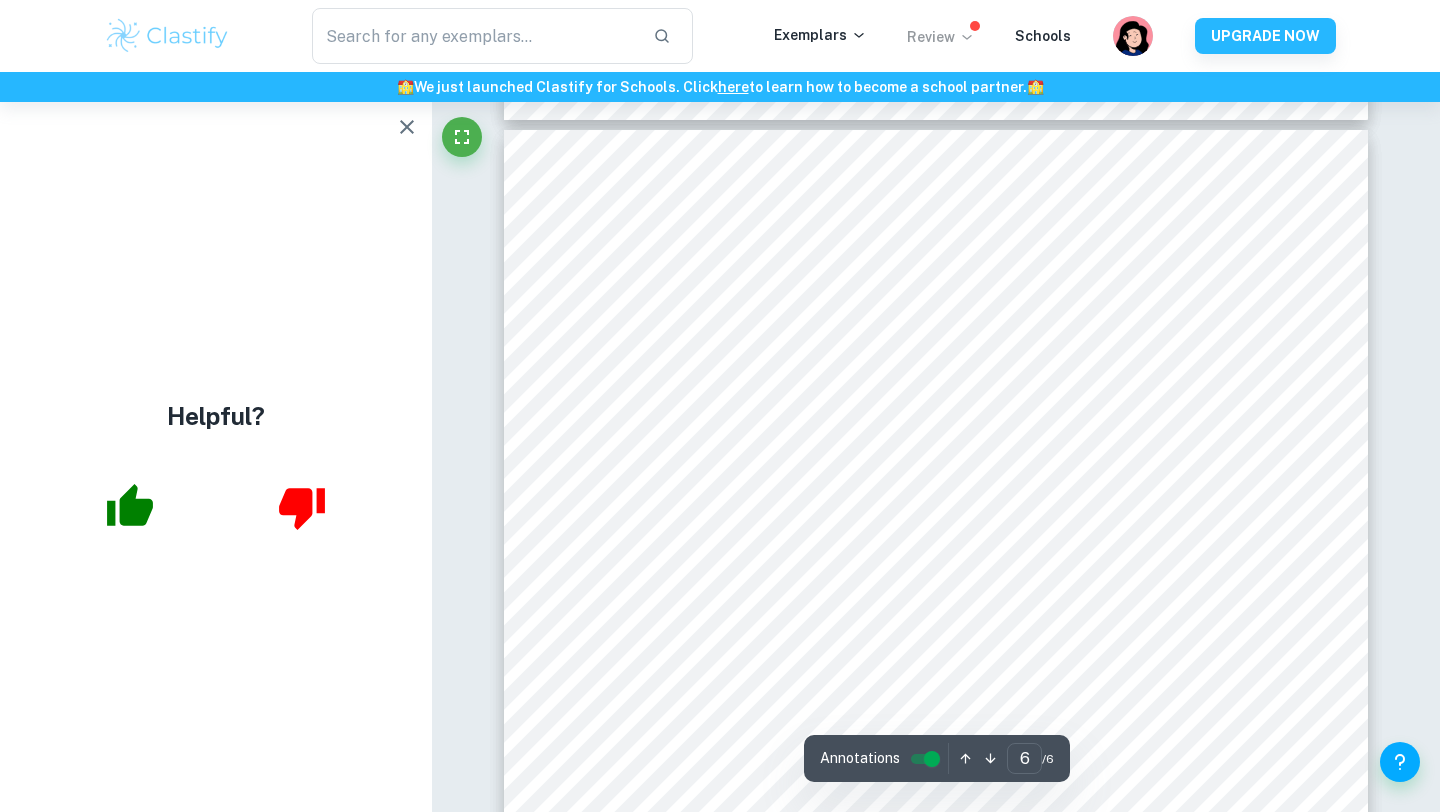 scroll, scrollTop: 5879, scrollLeft: 0, axis: vertical 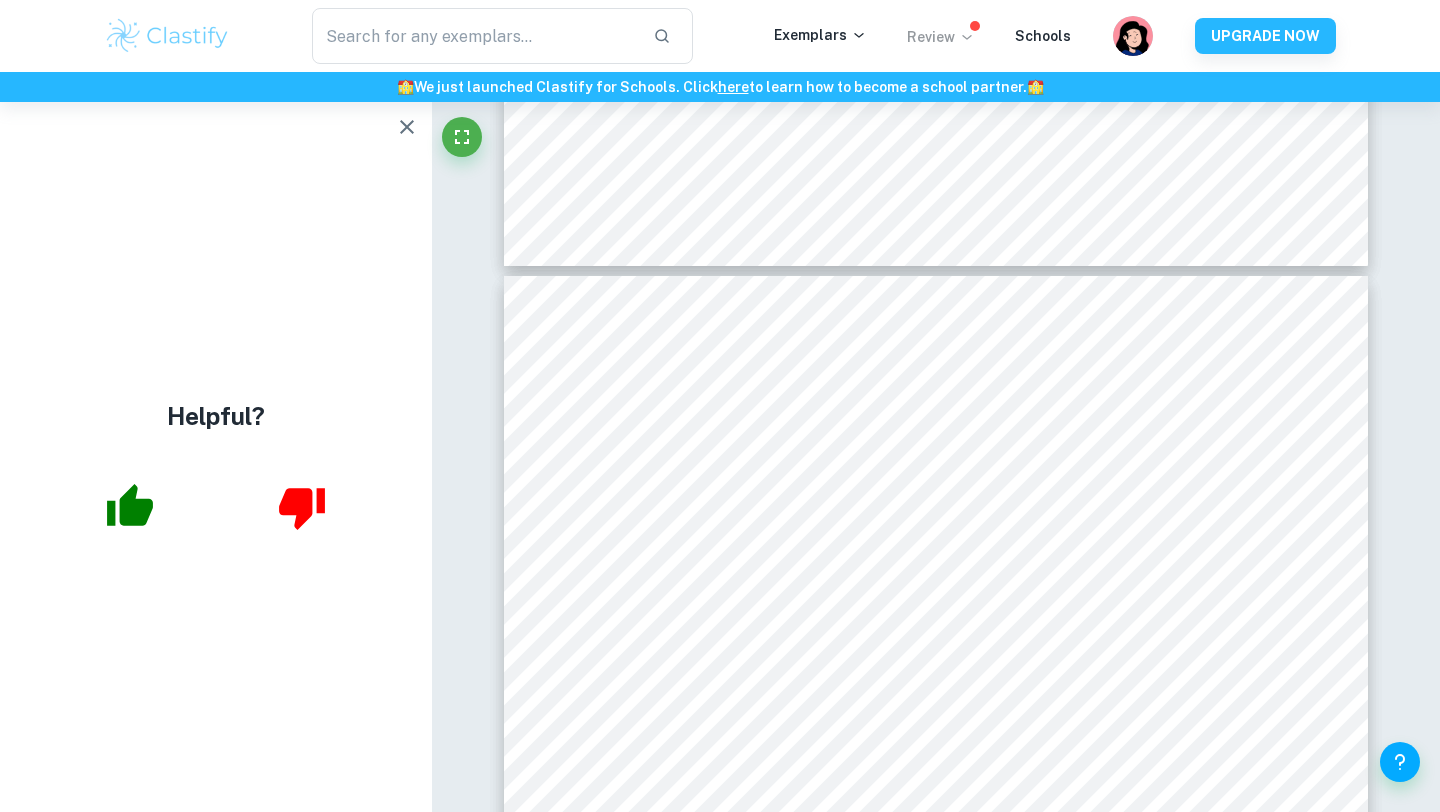 type on "5" 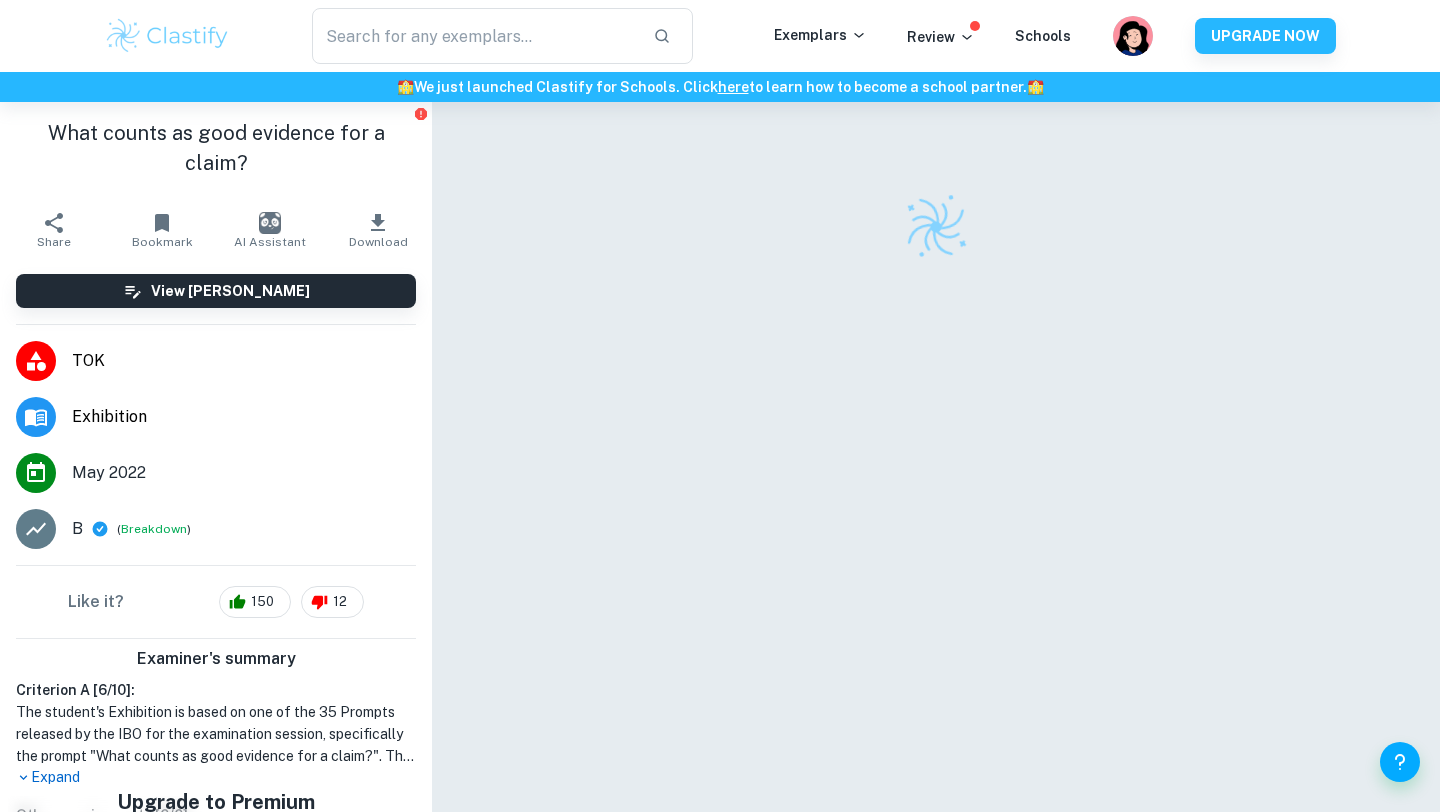 scroll, scrollTop: 0, scrollLeft: 0, axis: both 